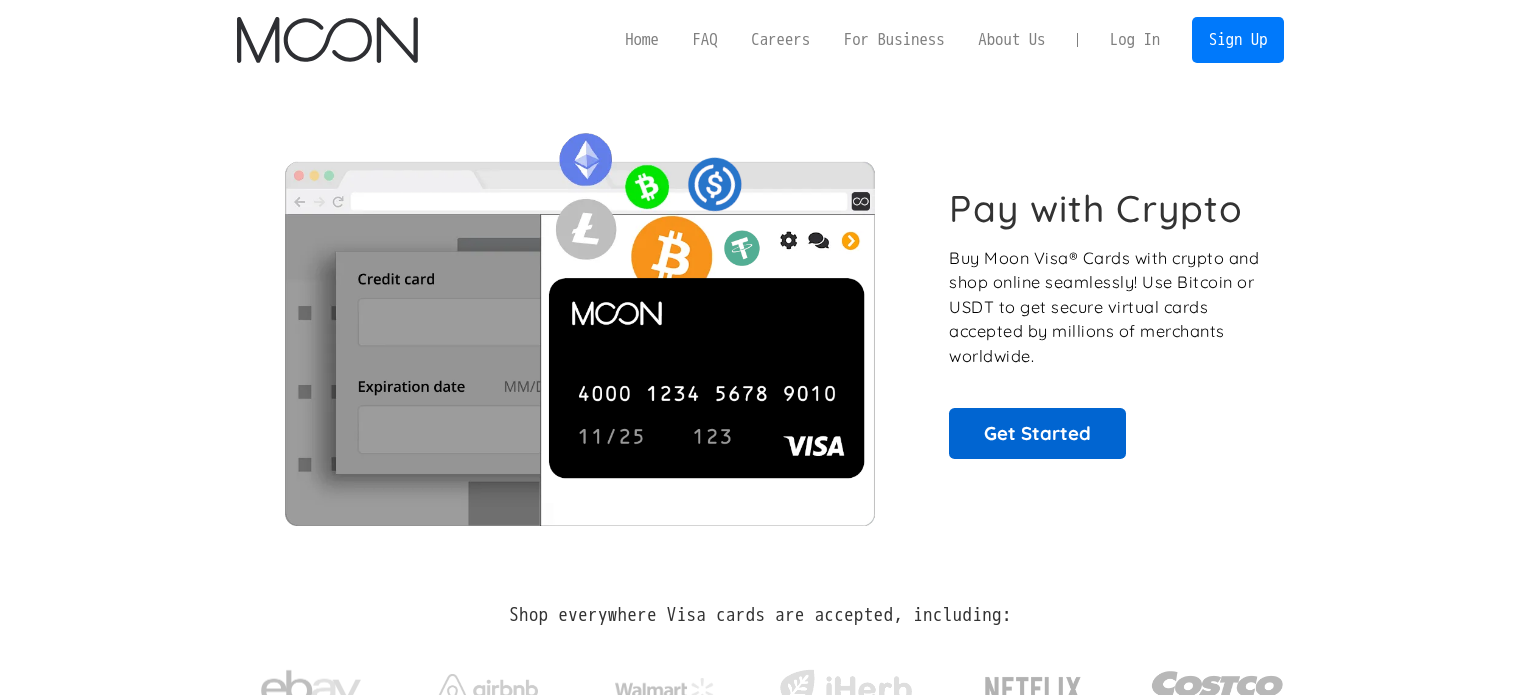 scroll, scrollTop: 0, scrollLeft: 0, axis: both 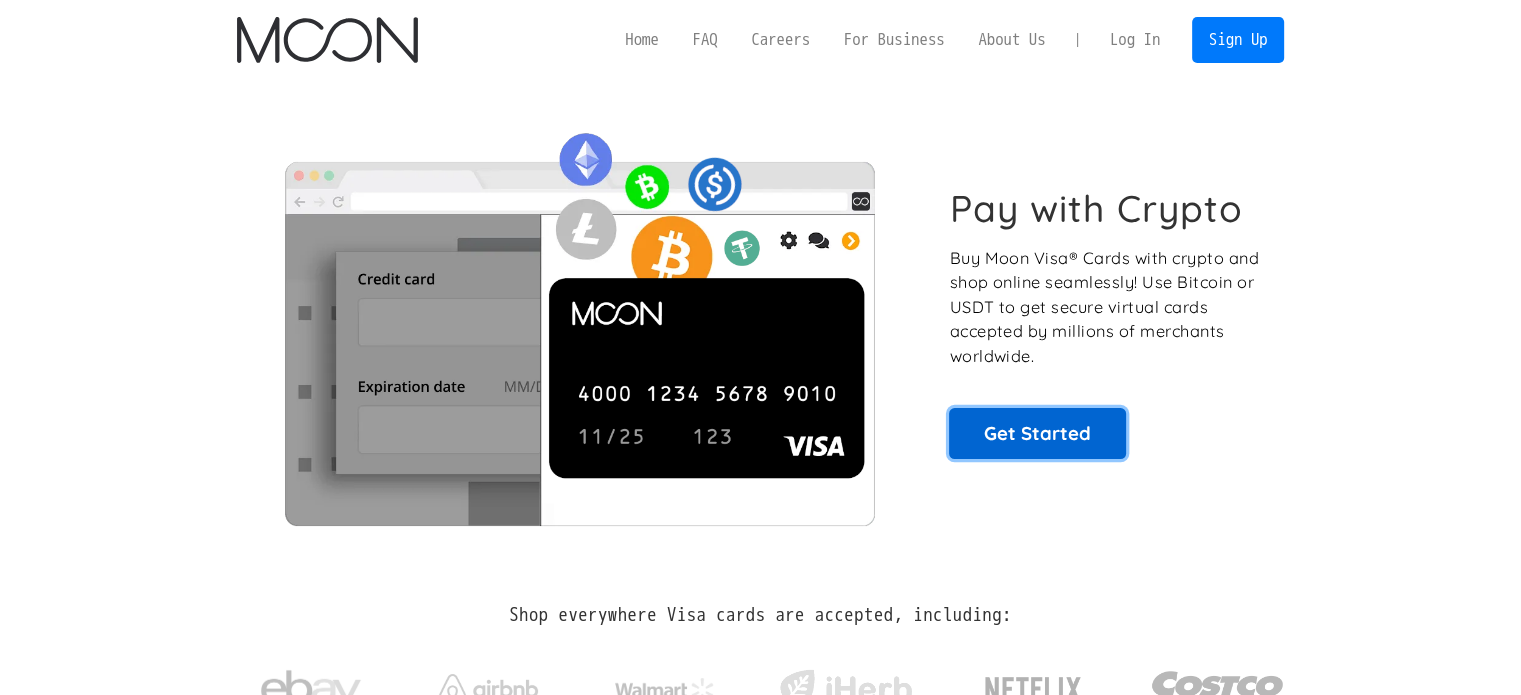 click on "Get Started" at bounding box center (1037, 433) 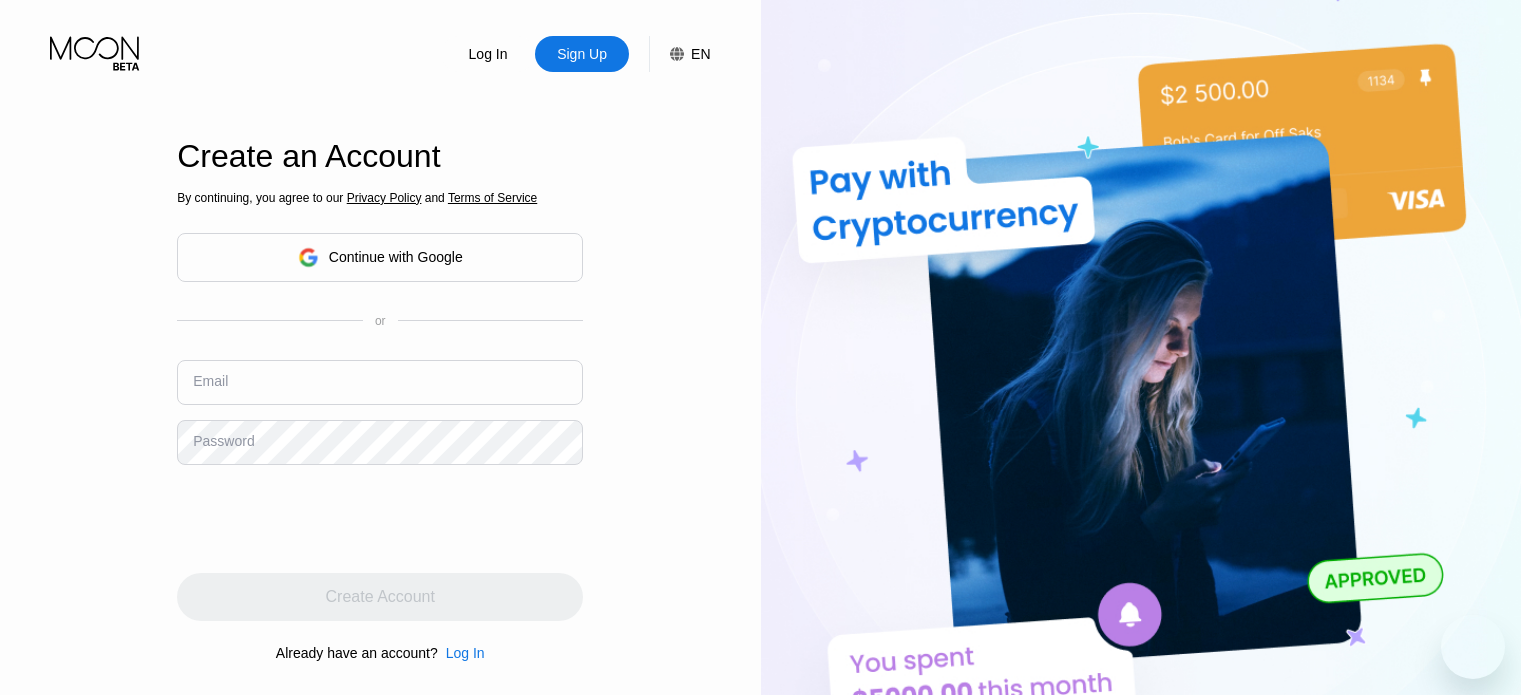 scroll, scrollTop: 0, scrollLeft: 0, axis: both 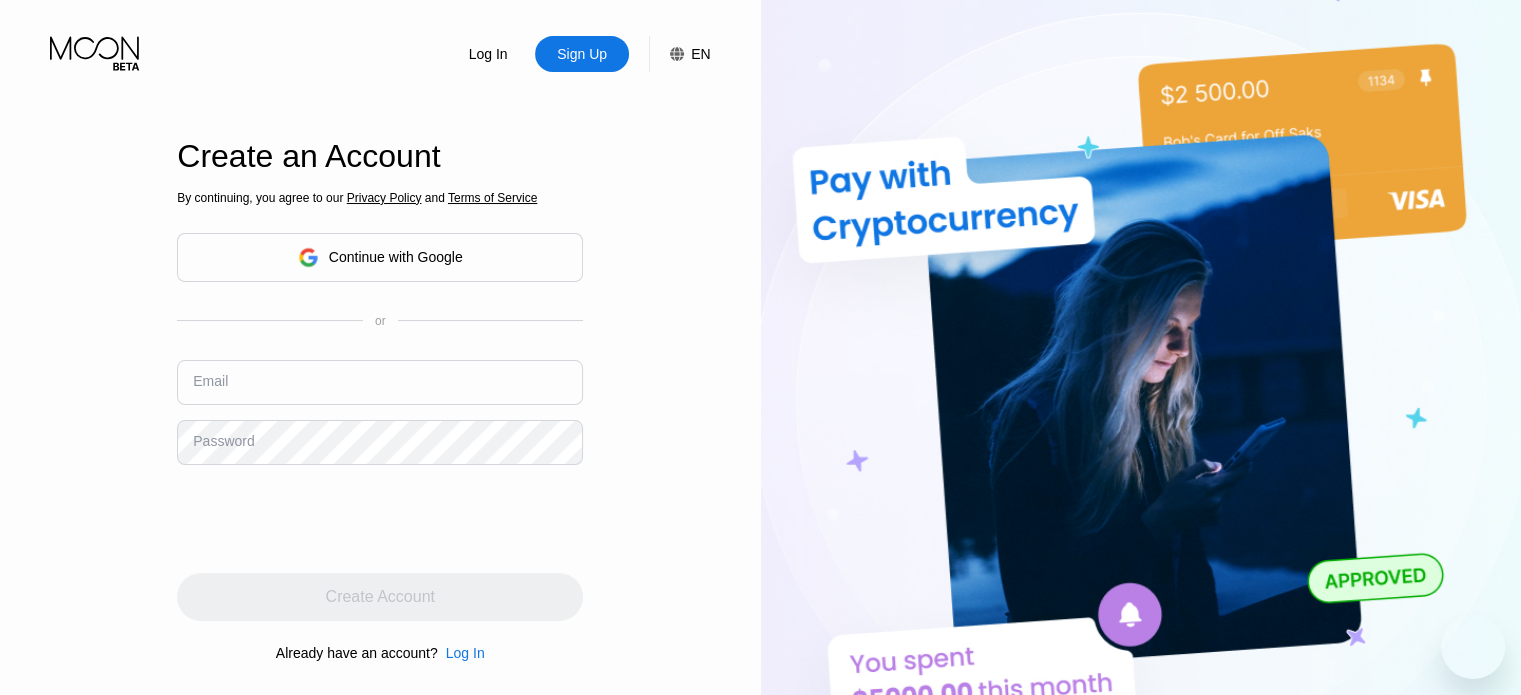 click on "By continuing, you agree to our   Privacy Policy   and   Terms of Service Continue with Google or Email Password Create Account Already have an account? Log In" at bounding box center [380, 425] 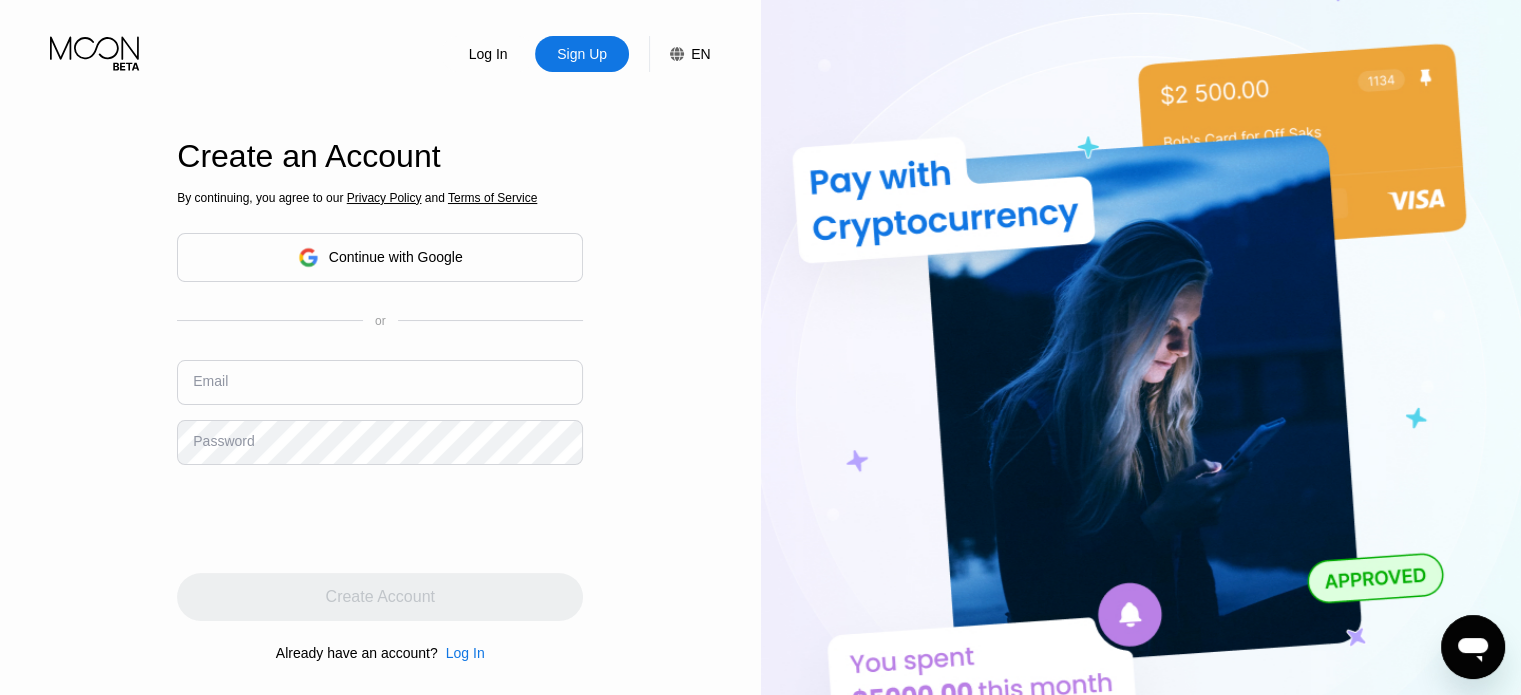 scroll, scrollTop: 0, scrollLeft: 0, axis: both 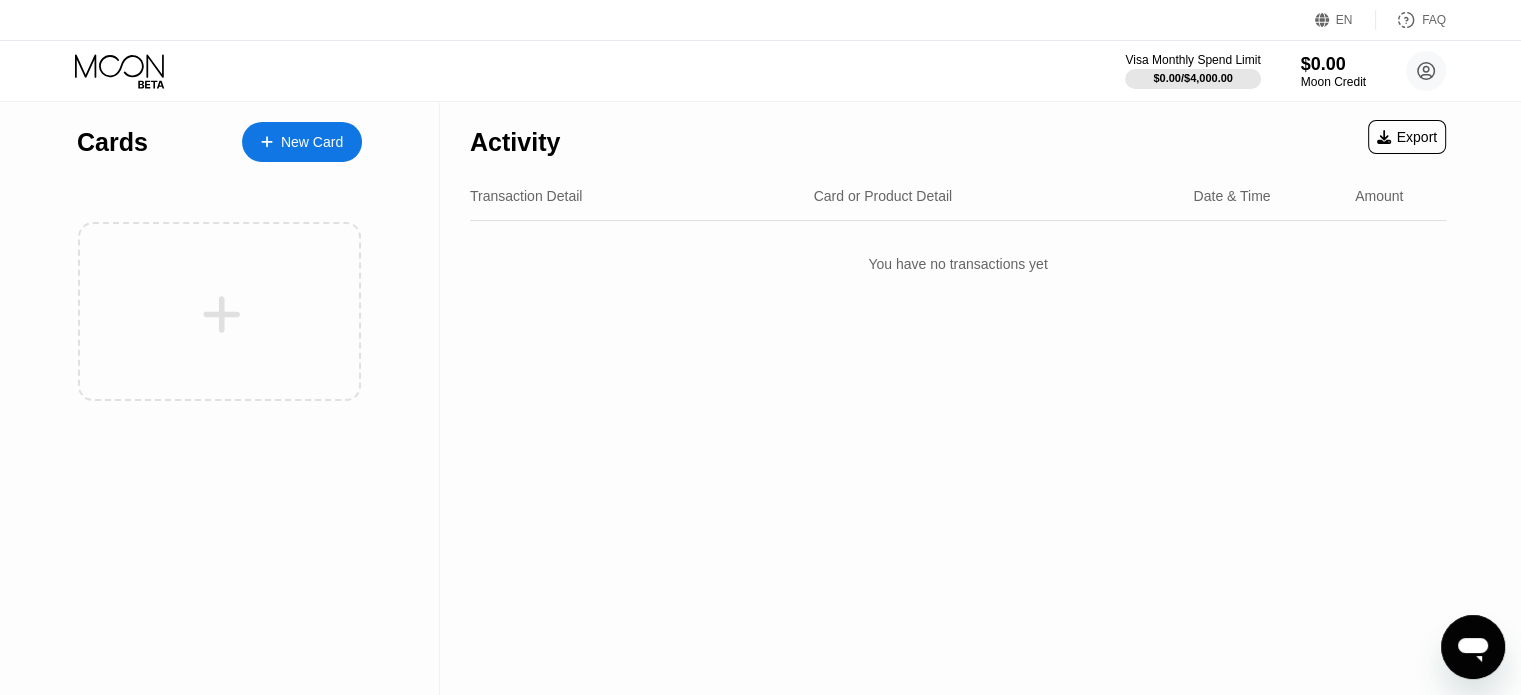 click on "New Card" at bounding box center (312, 142) 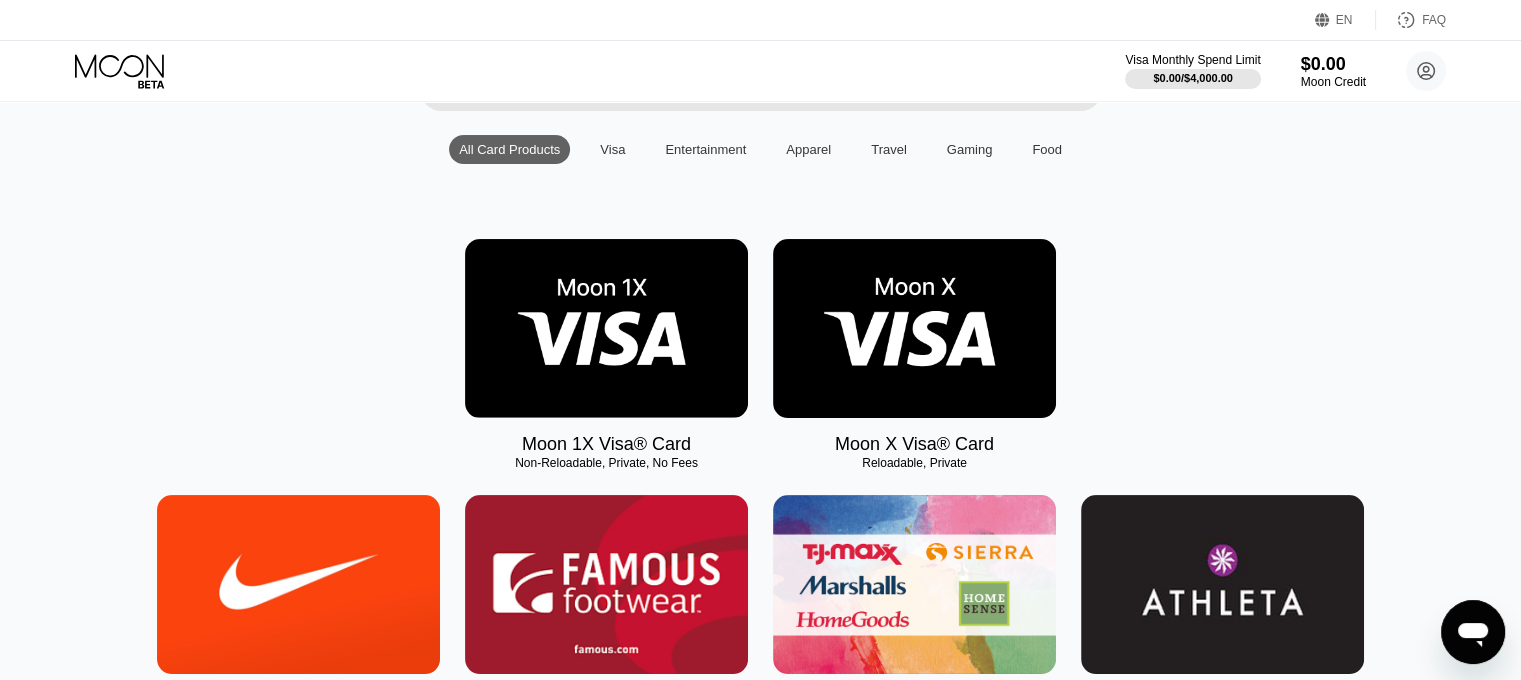 scroll, scrollTop: 183, scrollLeft: 0, axis: vertical 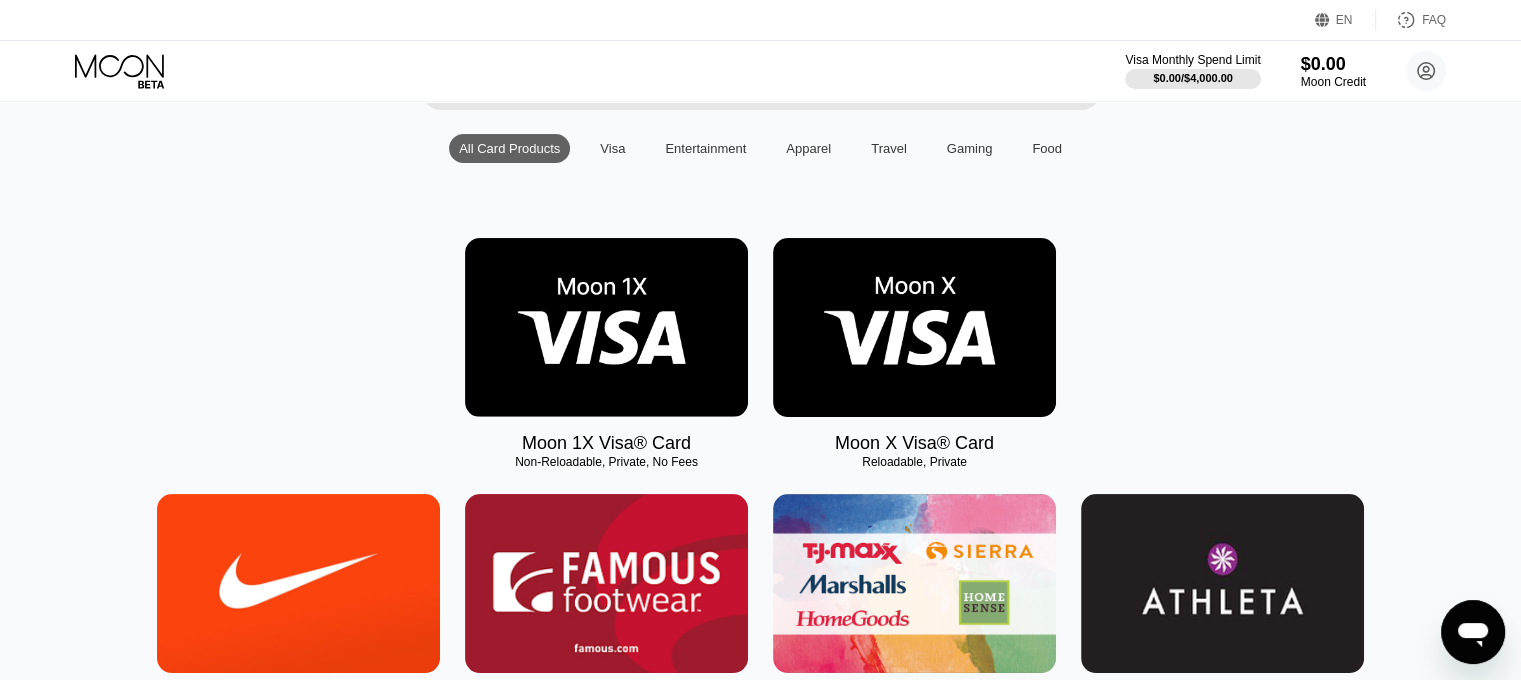 click at bounding box center (914, 327) 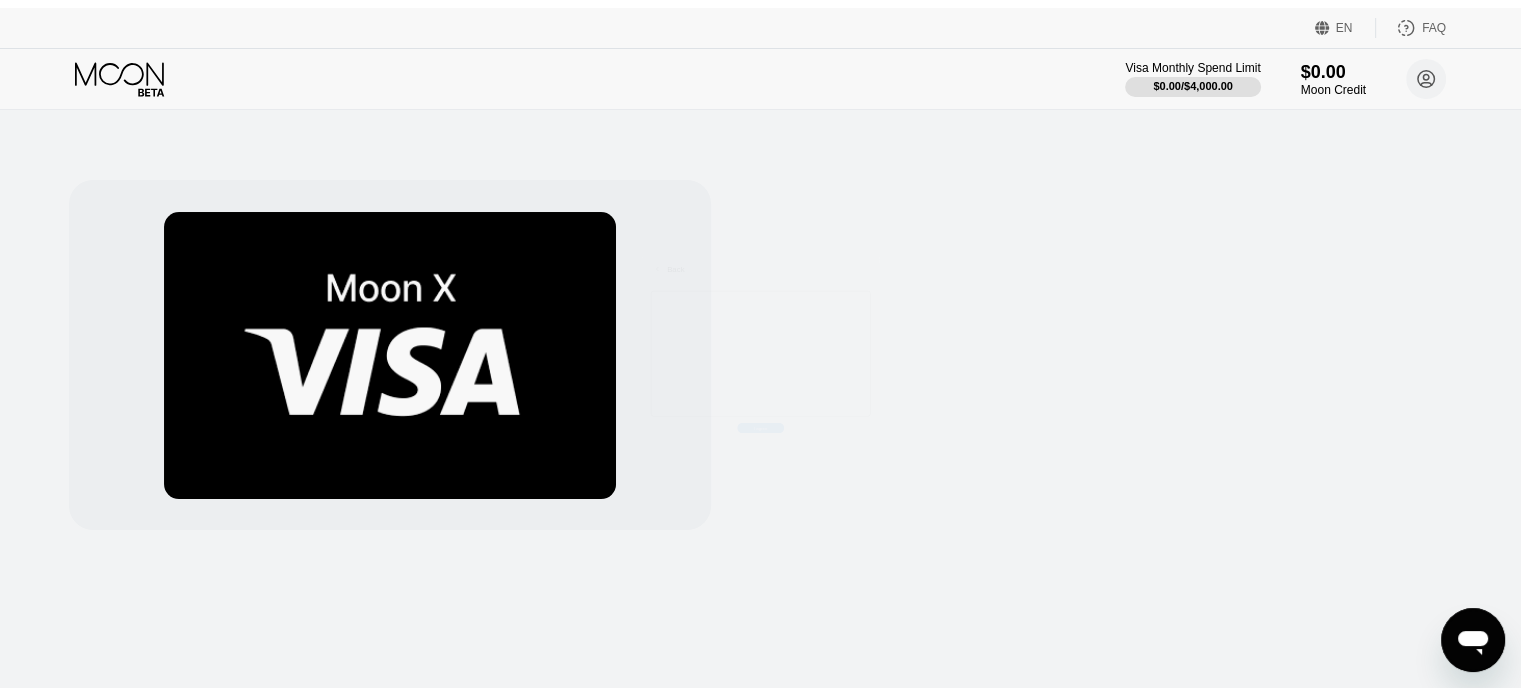 scroll, scrollTop: 0, scrollLeft: 0, axis: both 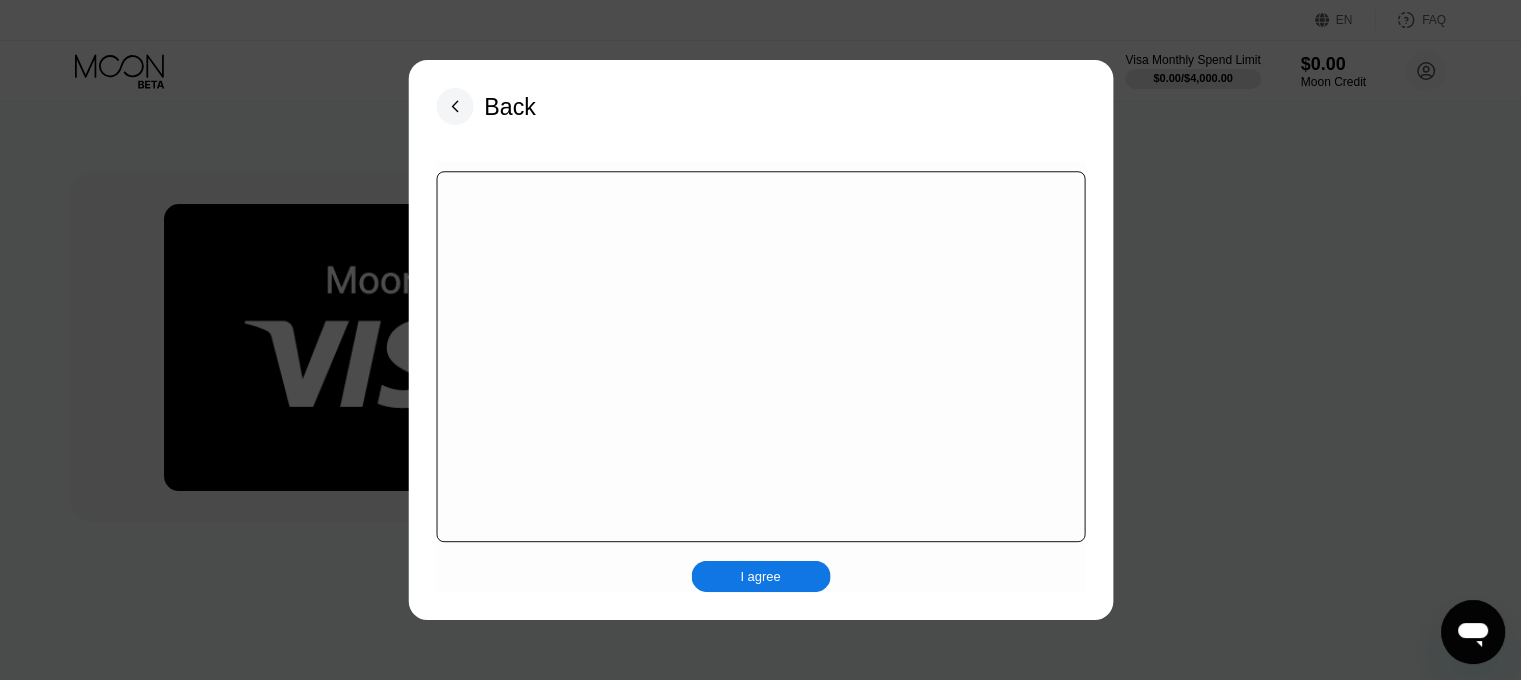 click on "I agree" at bounding box center (760, 577) 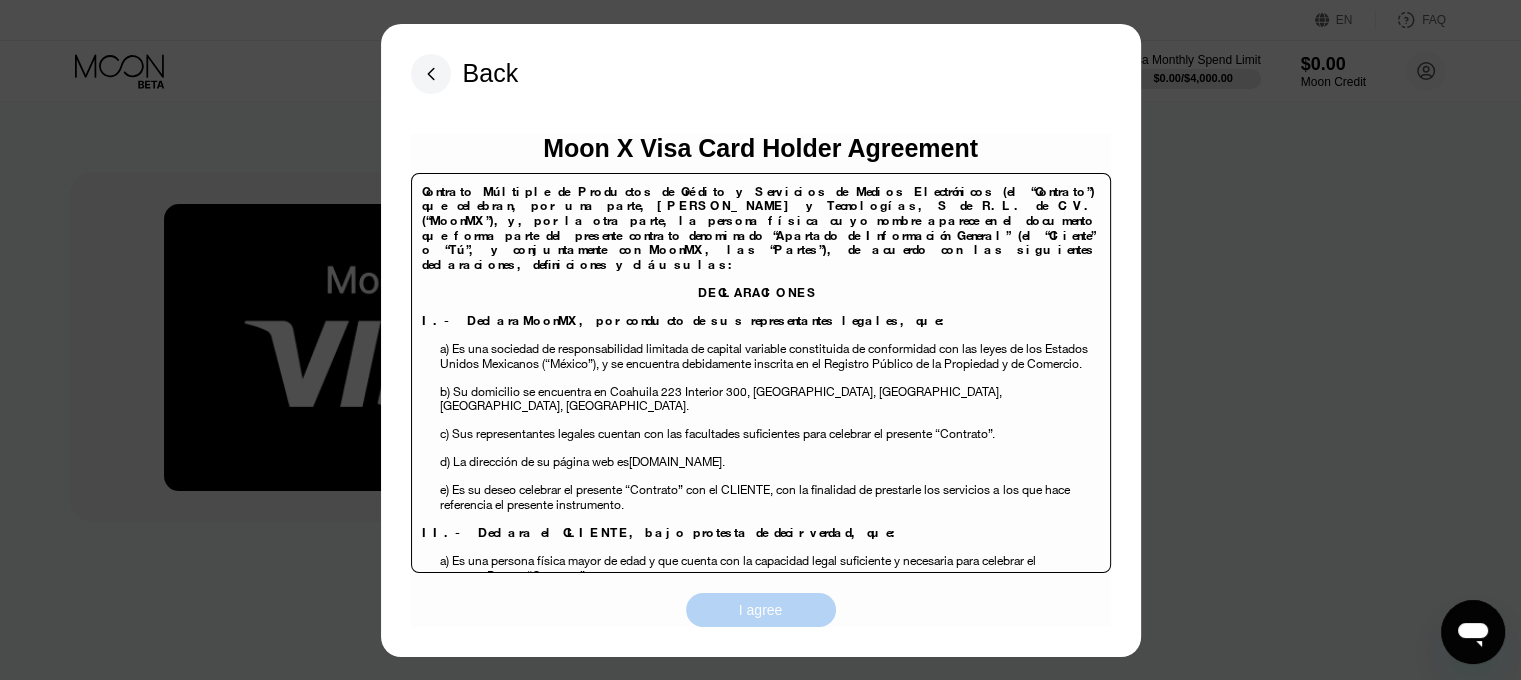 click on "I agree" at bounding box center (761, 610) 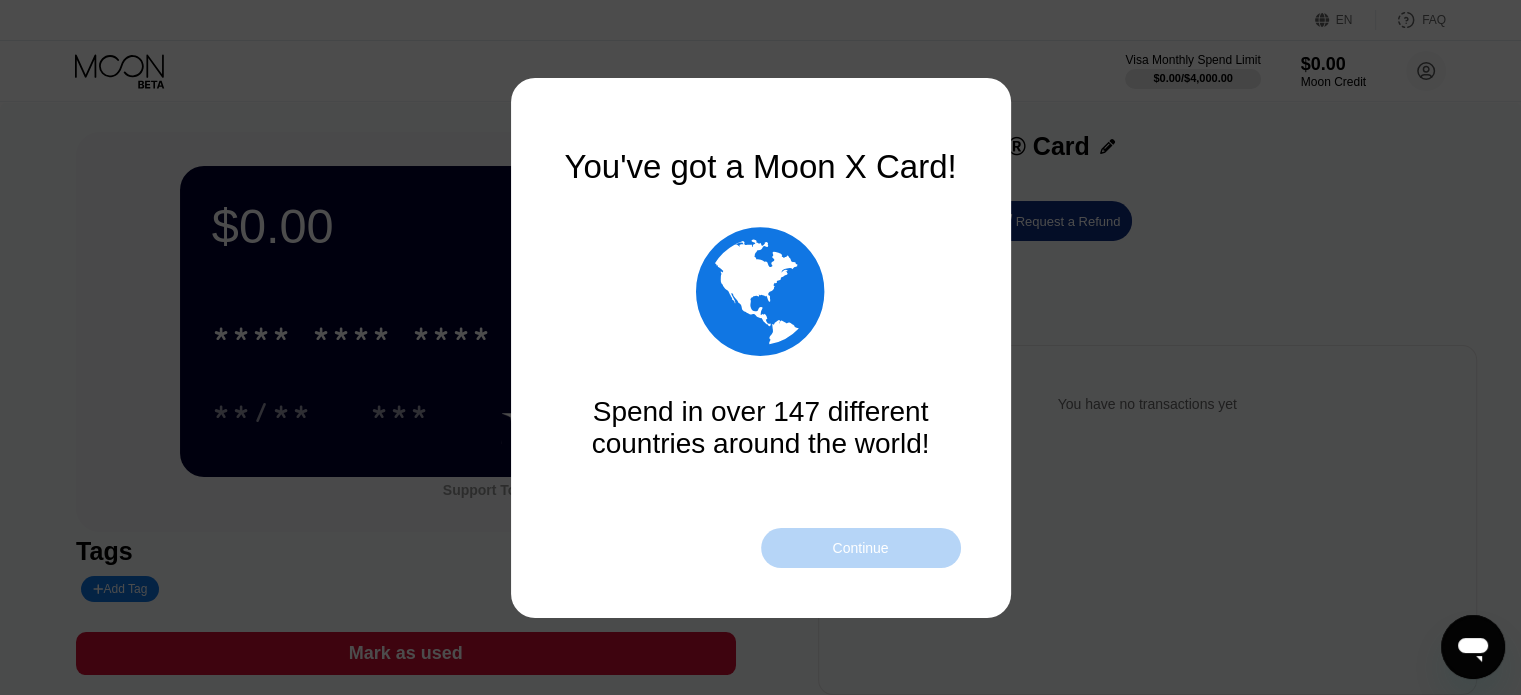 click on "Continue" at bounding box center [861, 548] 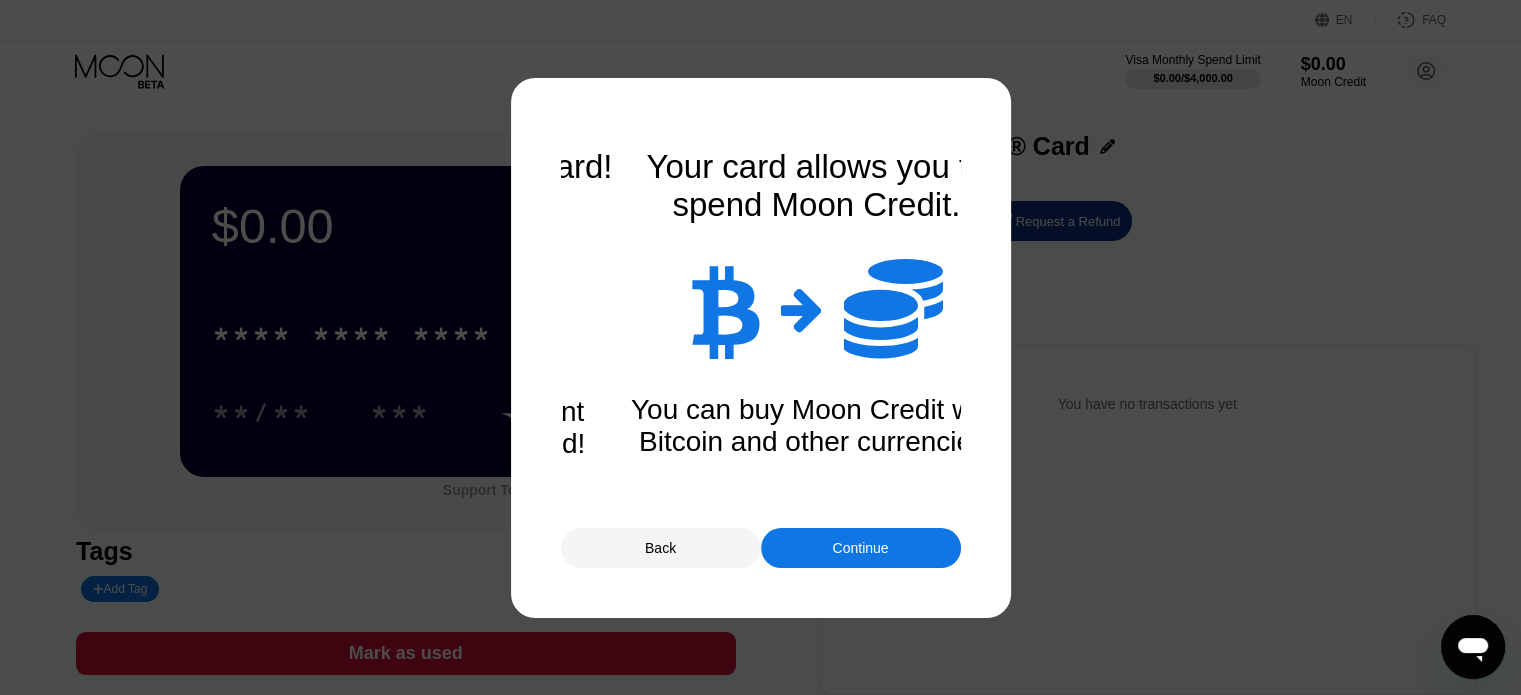 click on "Continue" at bounding box center (861, 548) 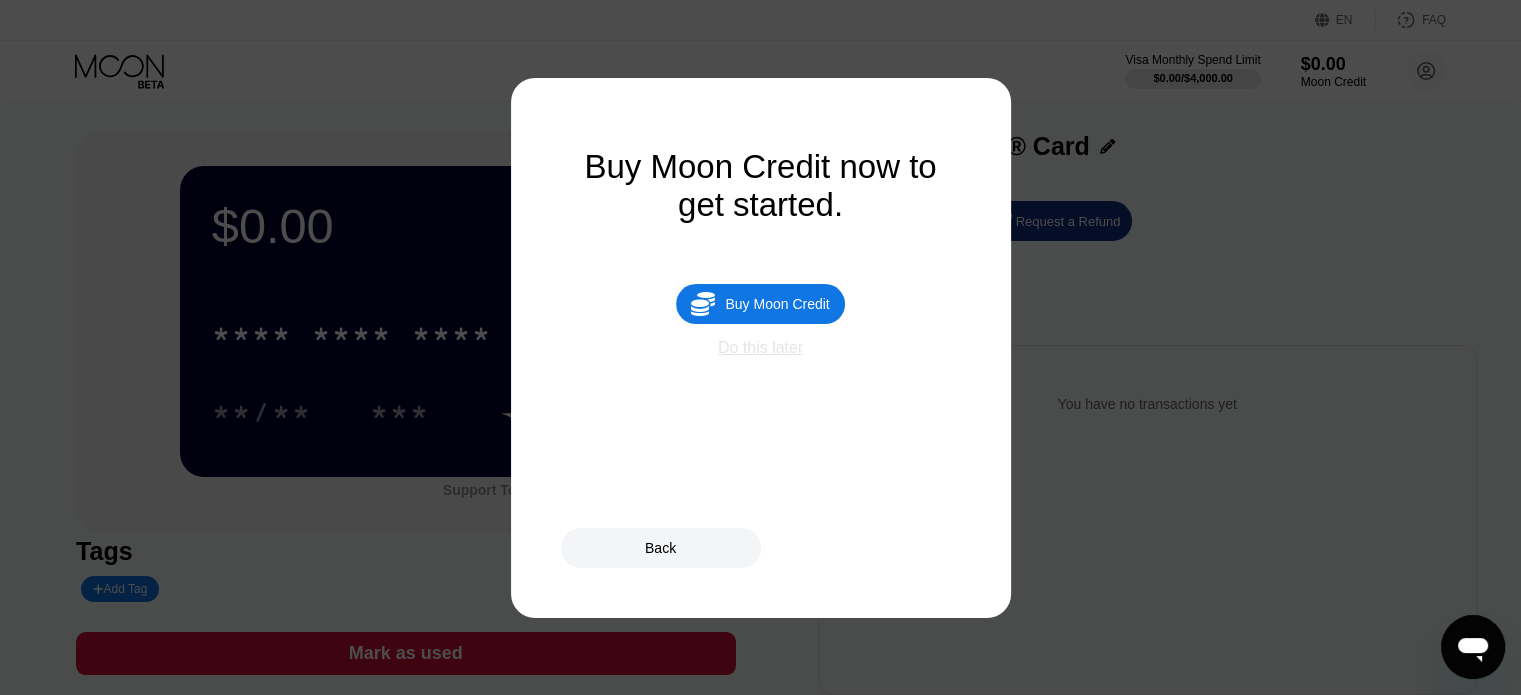 click on "Do this later" at bounding box center (760, 348) 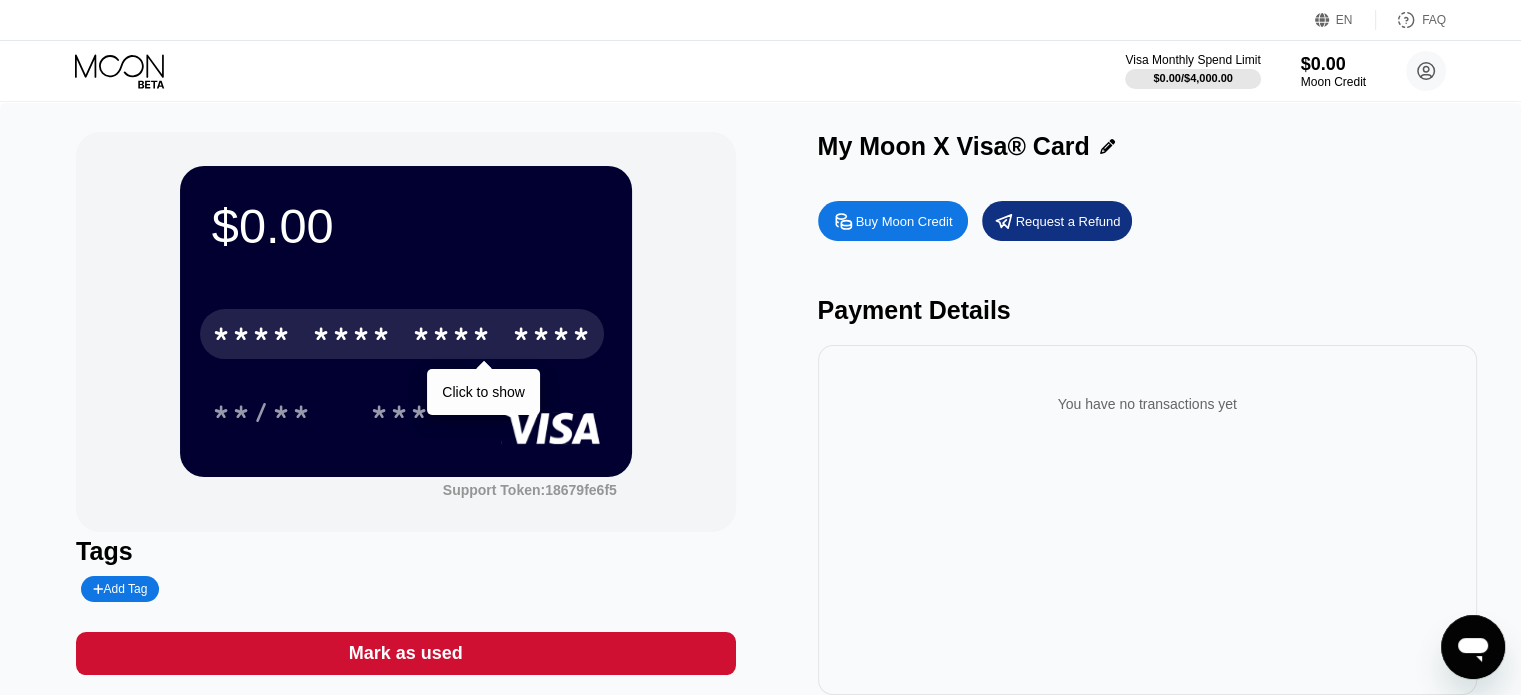 click on "* * * * * * * * * * * * ****" at bounding box center (402, 334) 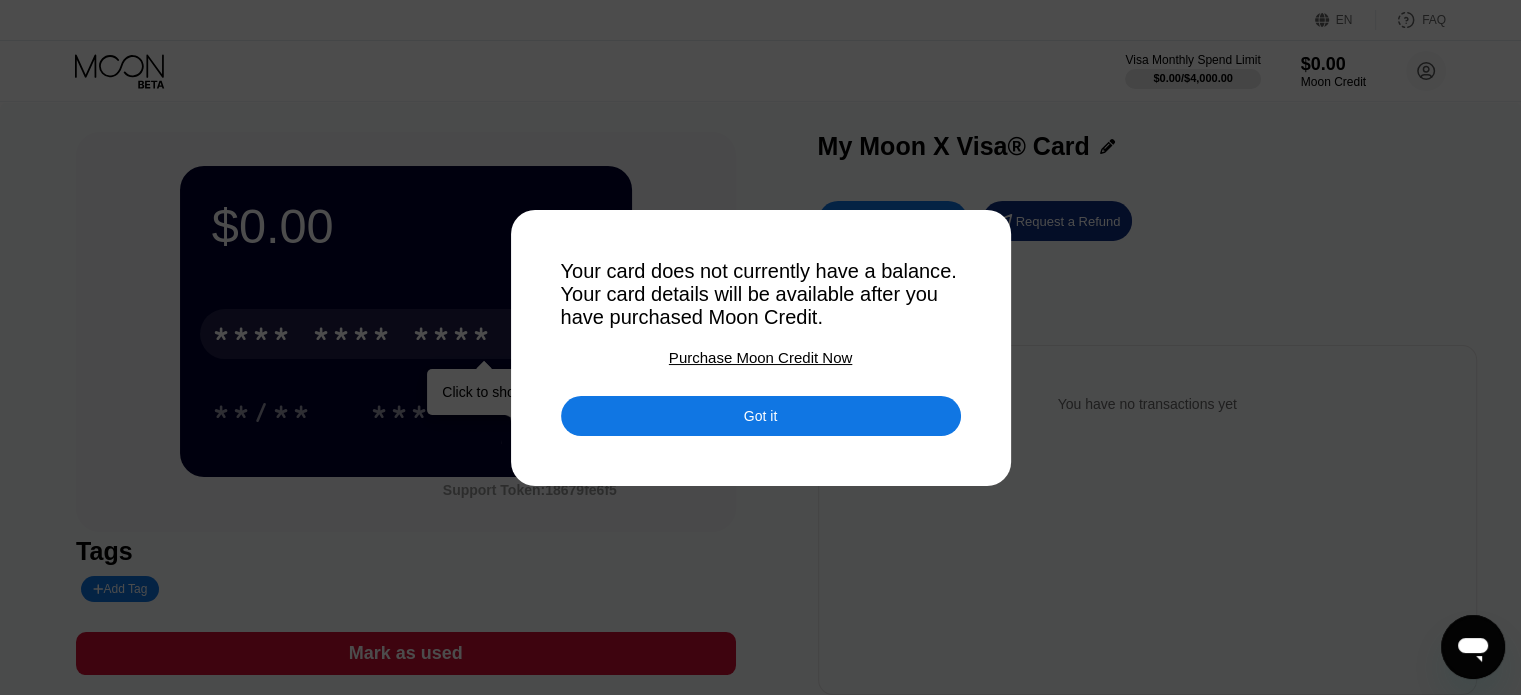 click on "Got it" at bounding box center (761, 401) 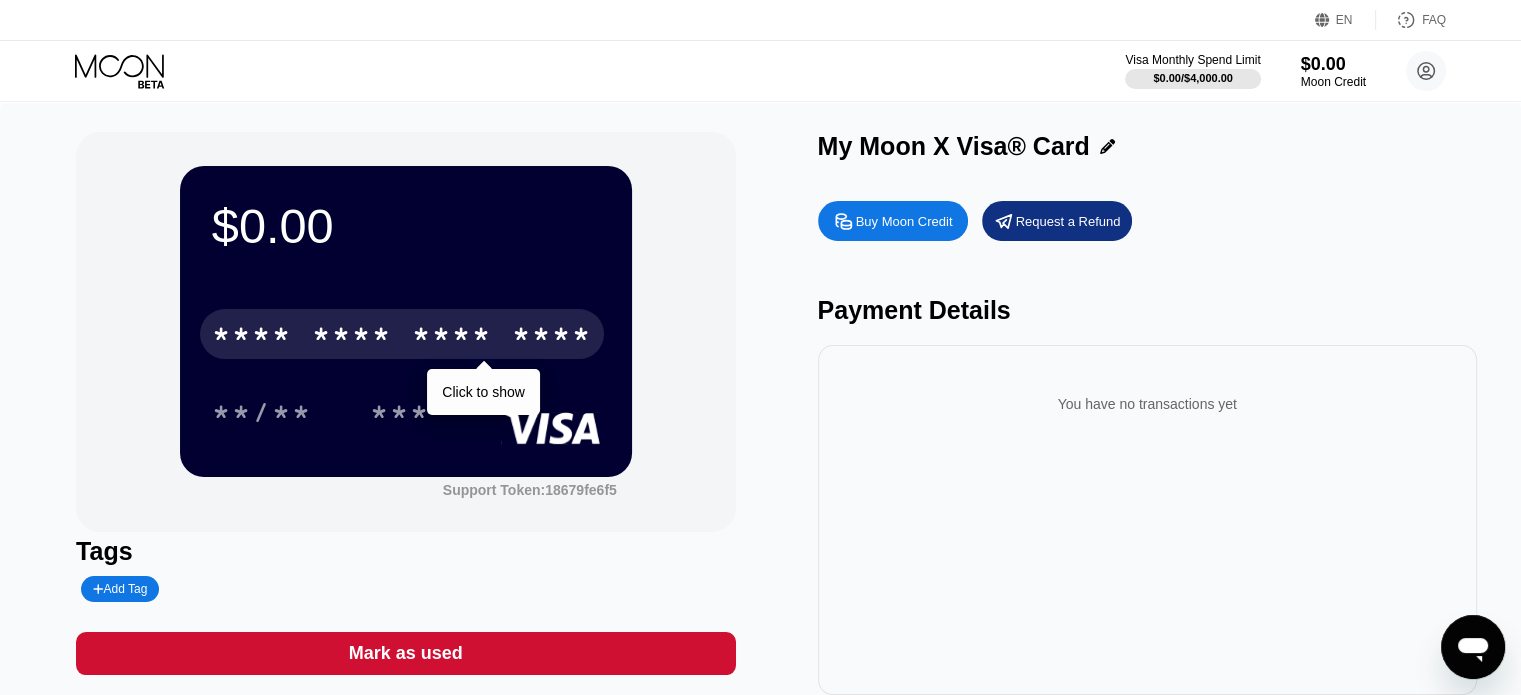 click on "Request a Refund" at bounding box center [1057, 221] 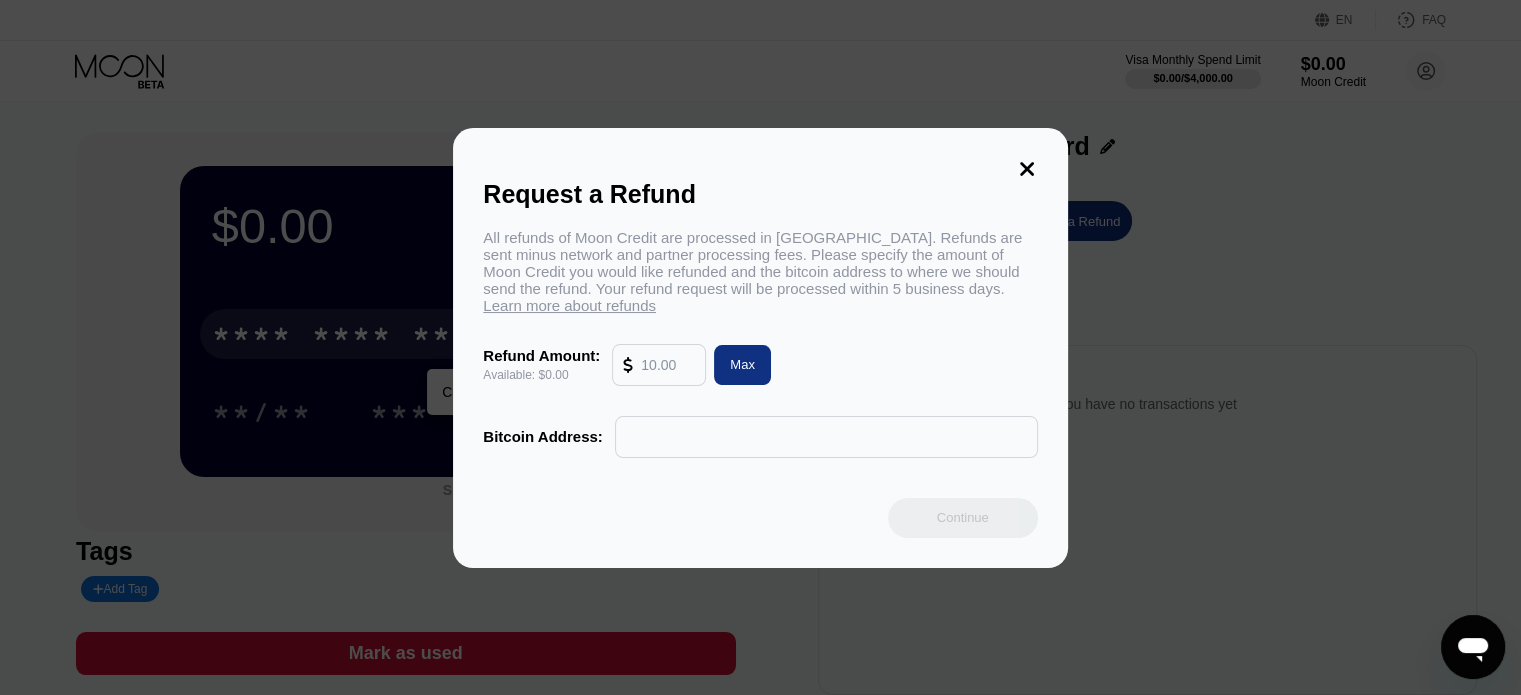 click on "Max" at bounding box center [742, 364] 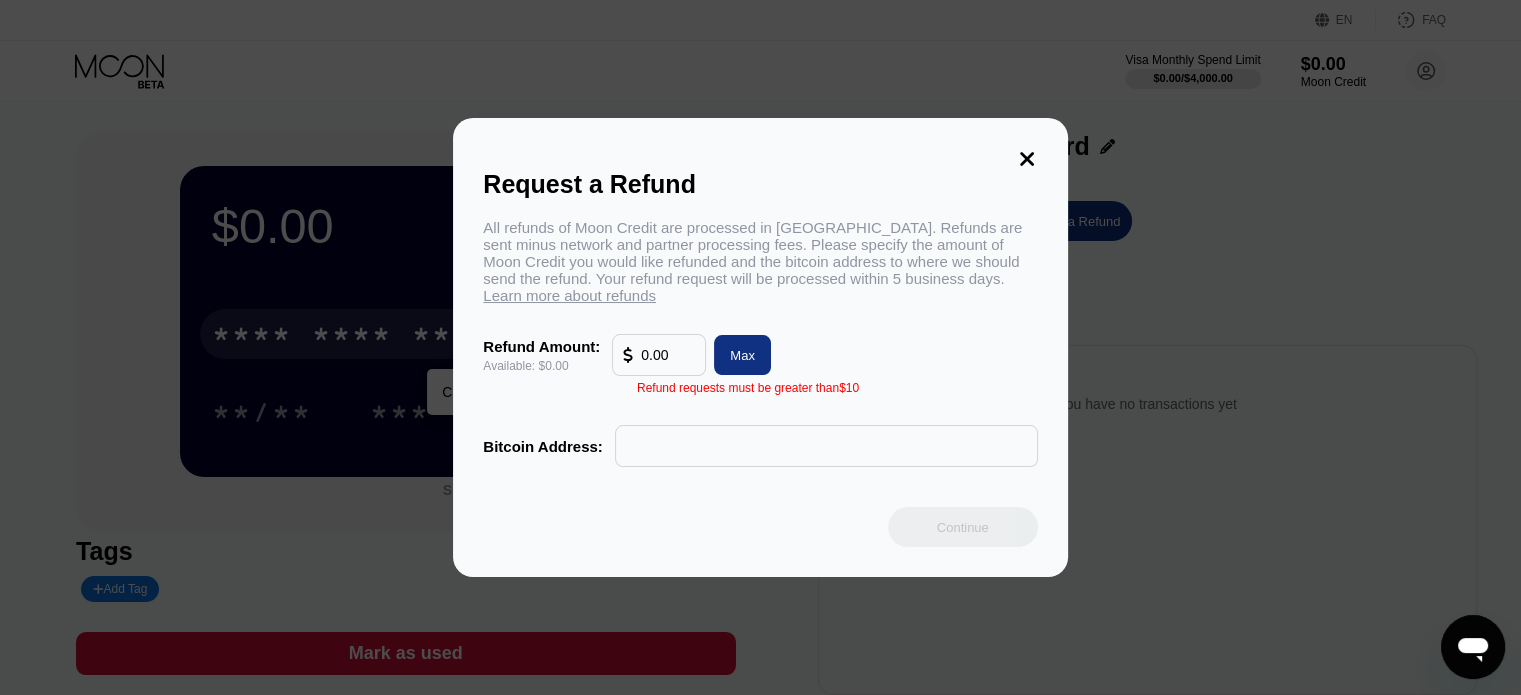 click 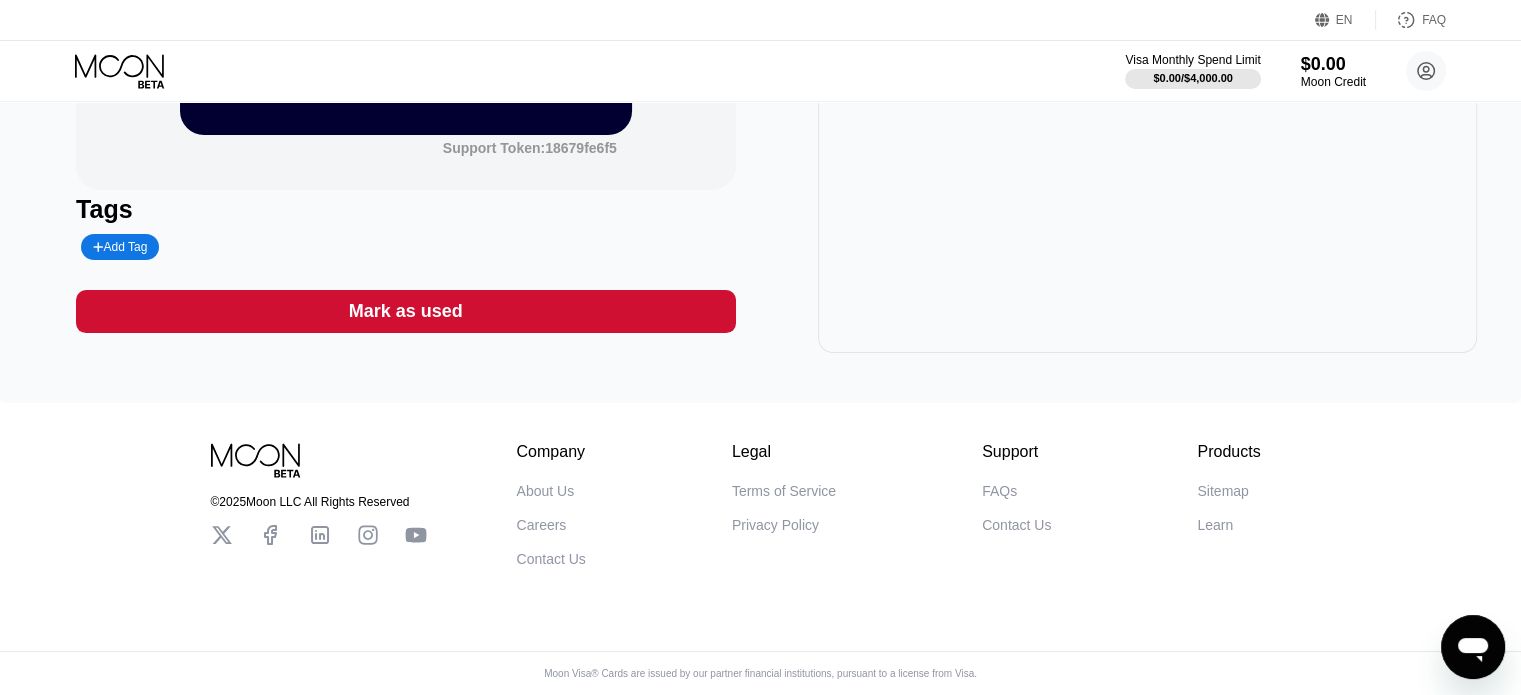scroll, scrollTop: 0, scrollLeft: 0, axis: both 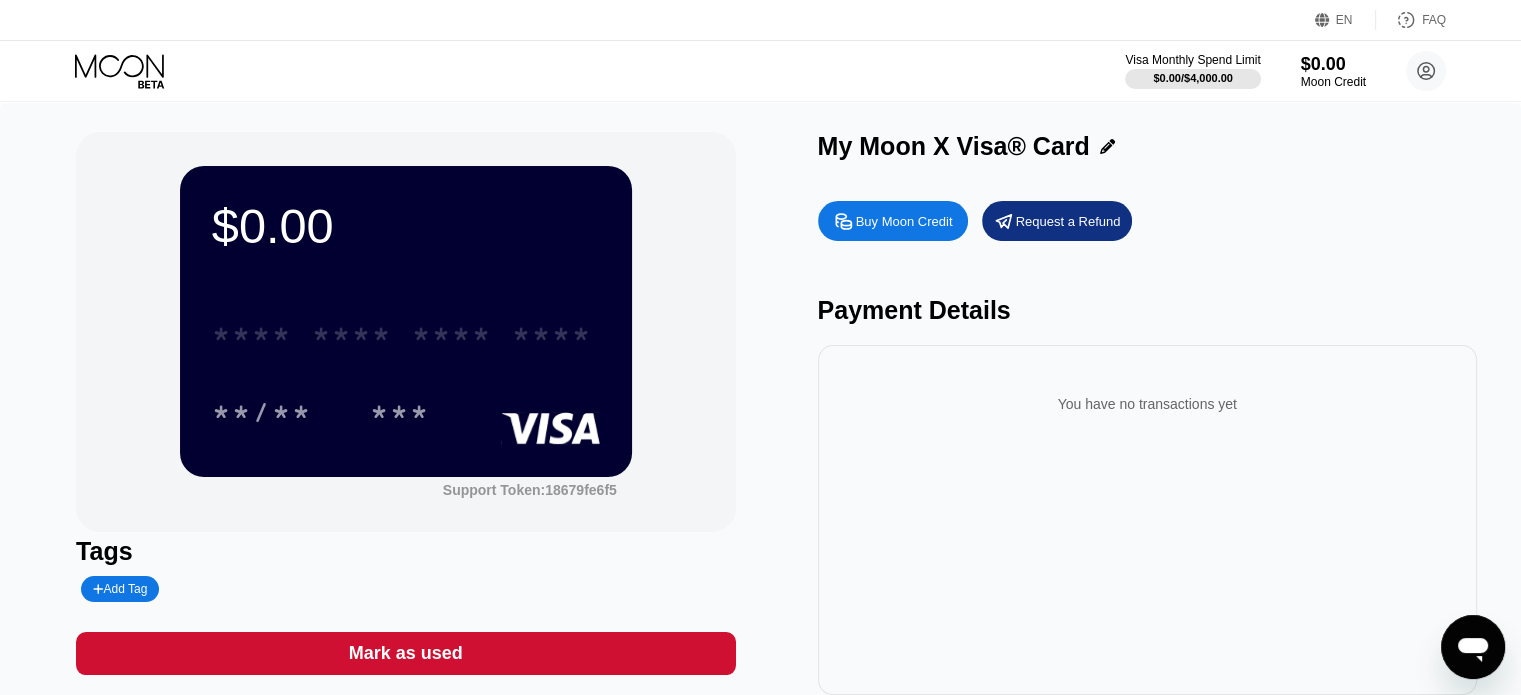 drag, startPoint x: 362, startPoint y: 342, endPoint x: 431, endPoint y: 247, distance: 117.413795 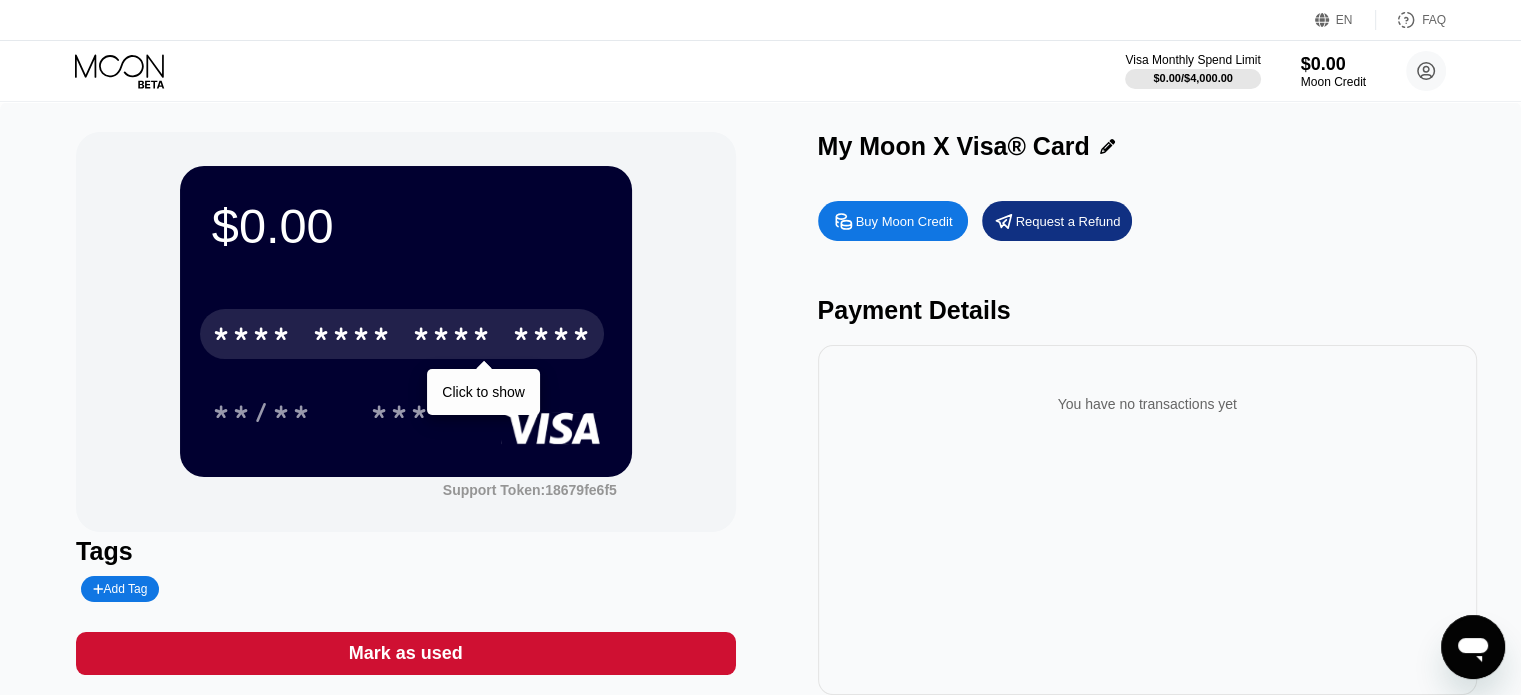 click on "* * * *" at bounding box center (452, 337) 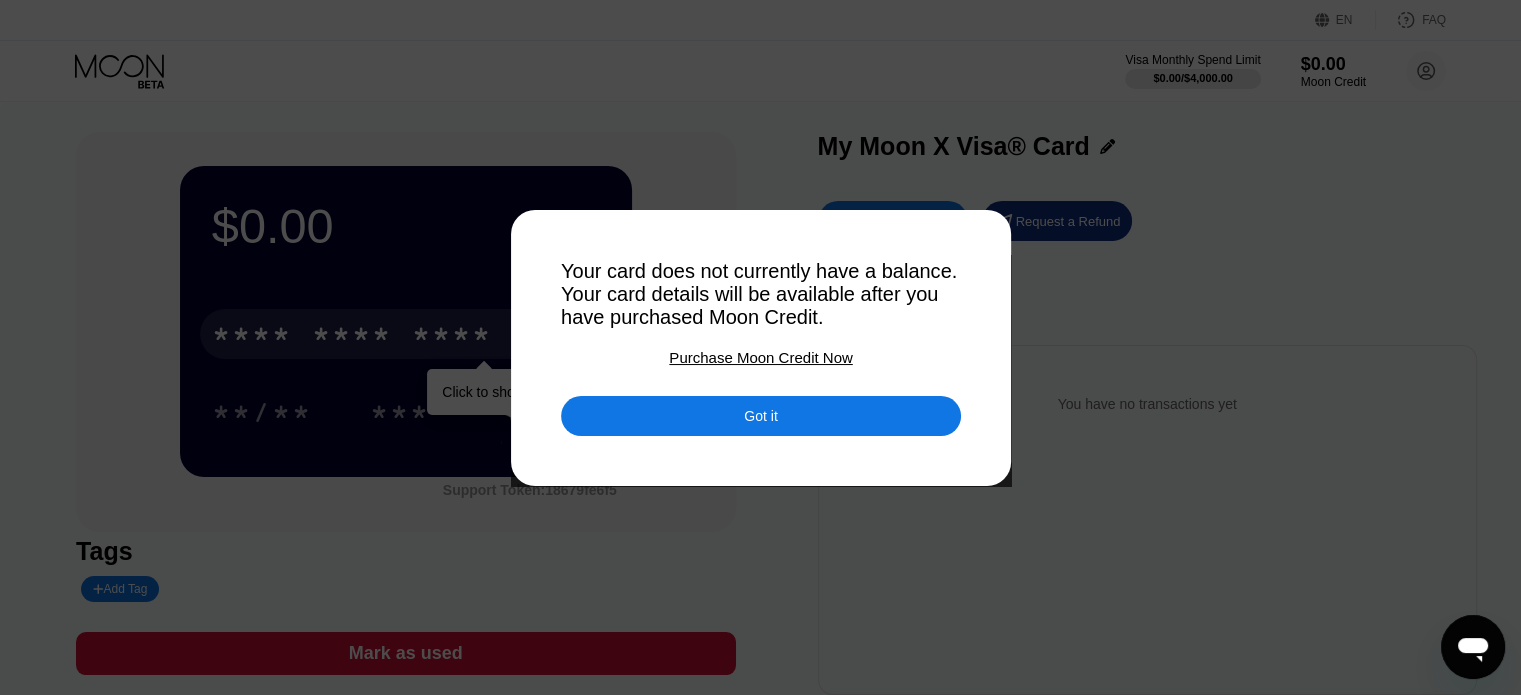 click on "Got it" at bounding box center [761, 416] 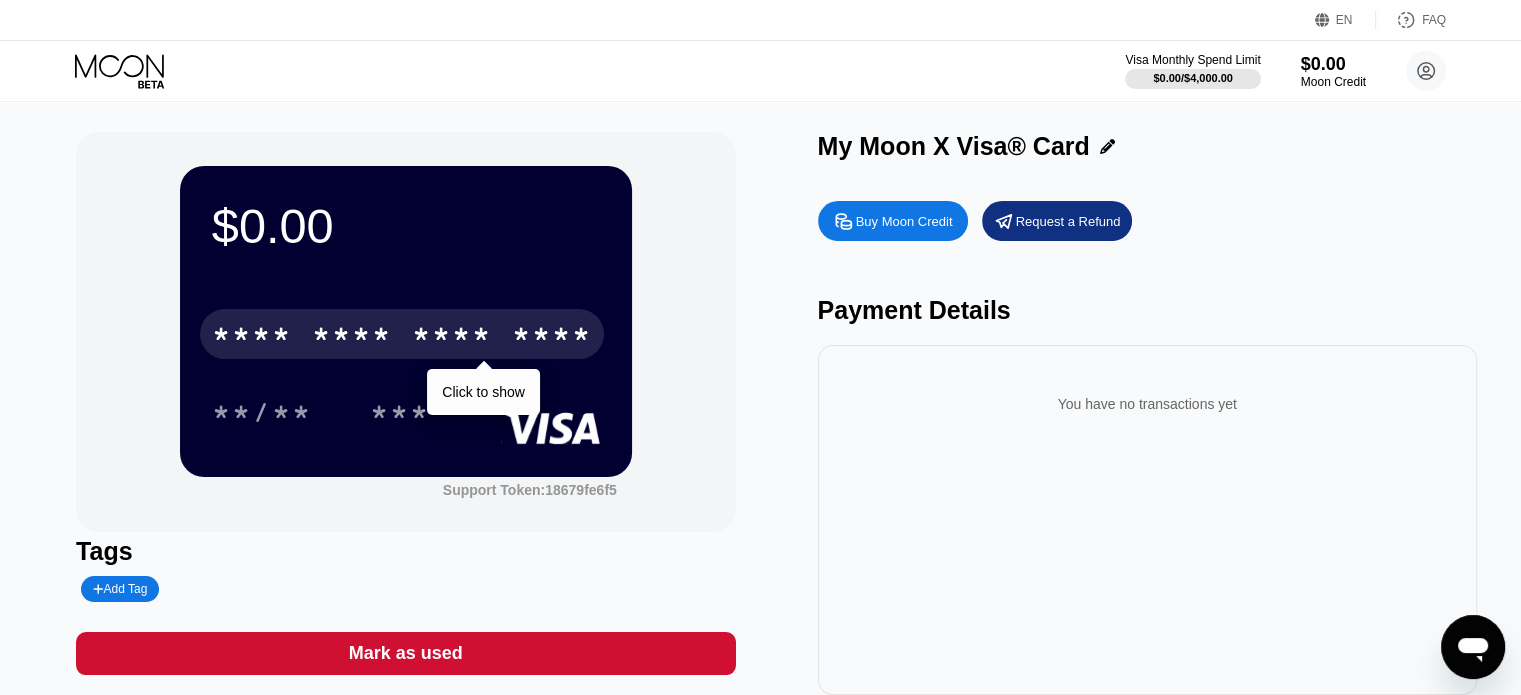 click on "* * * *" at bounding box center (452, 337) 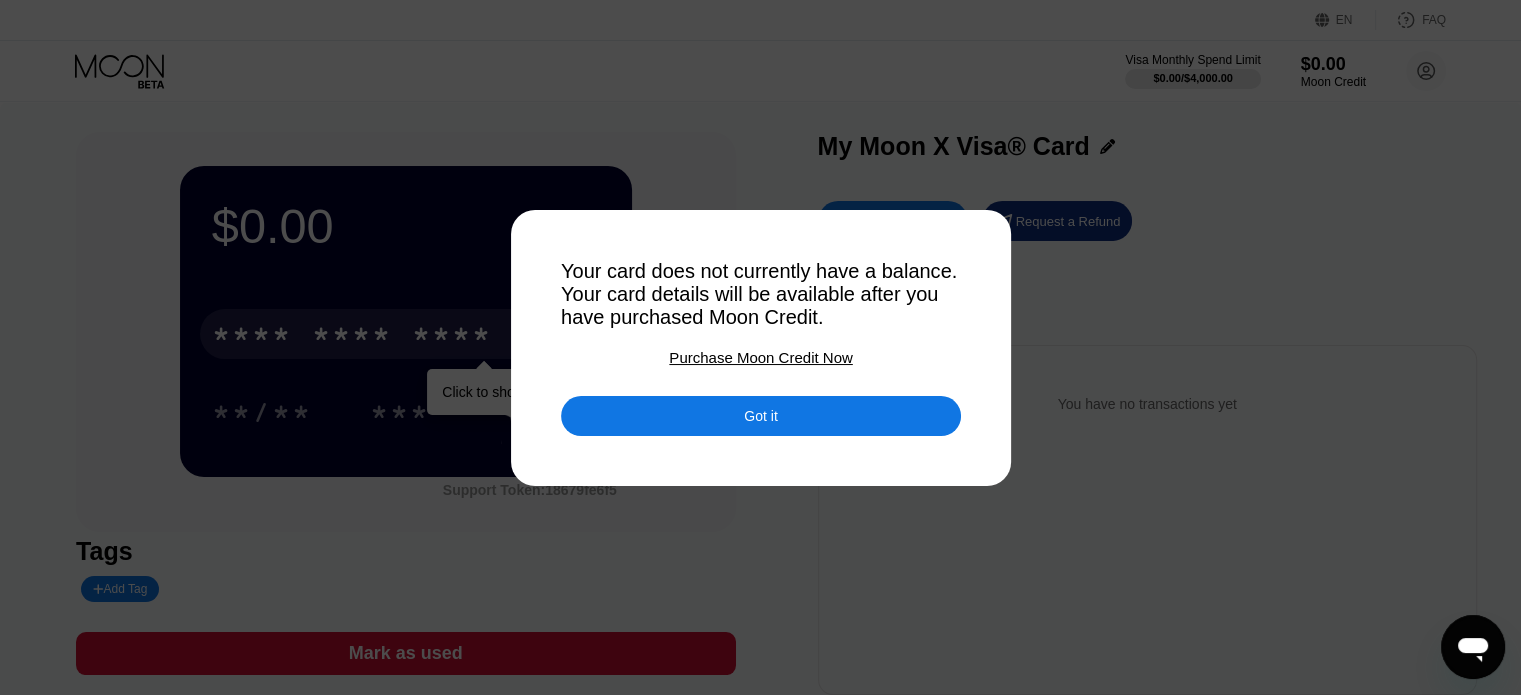 click on "Got it" at bounding box center (761, 416) 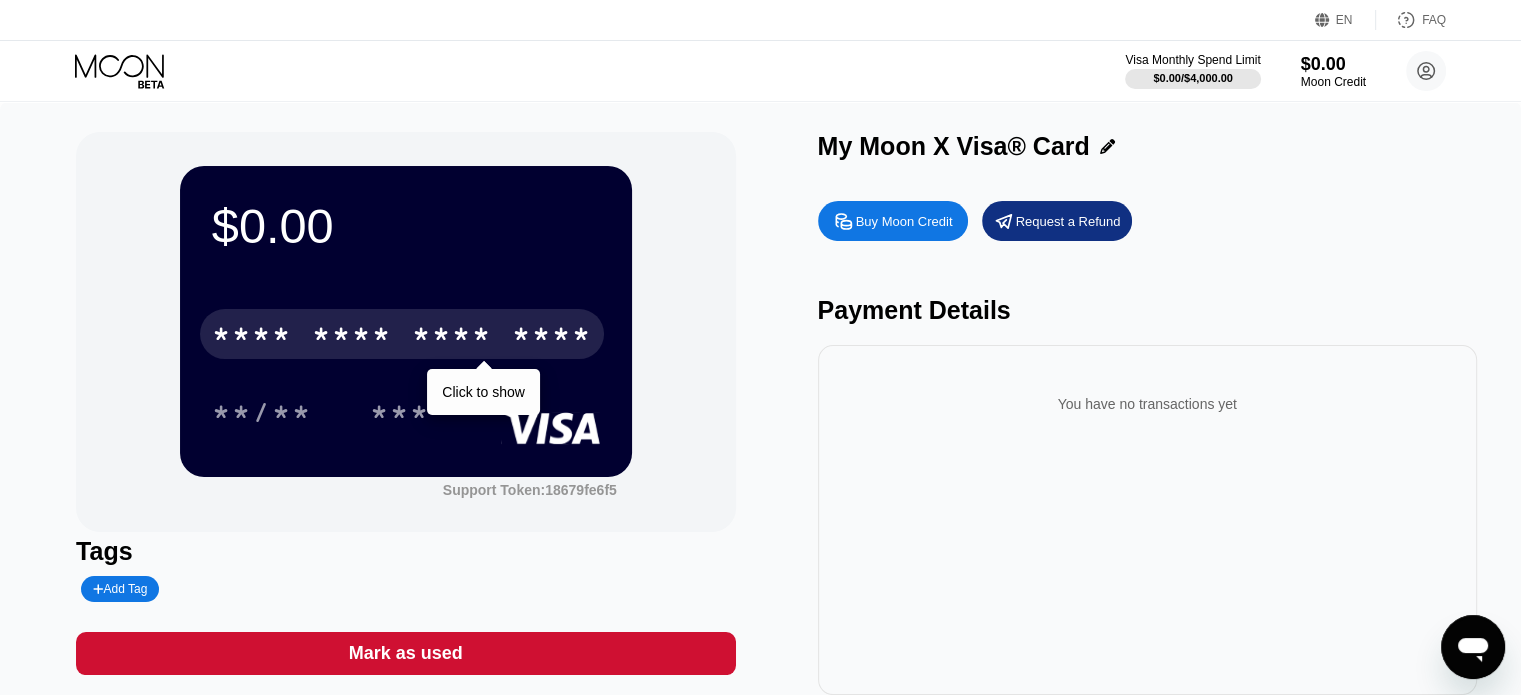 click on "* * * * * * * * * * * * ****" at bounding box center (402, 334) 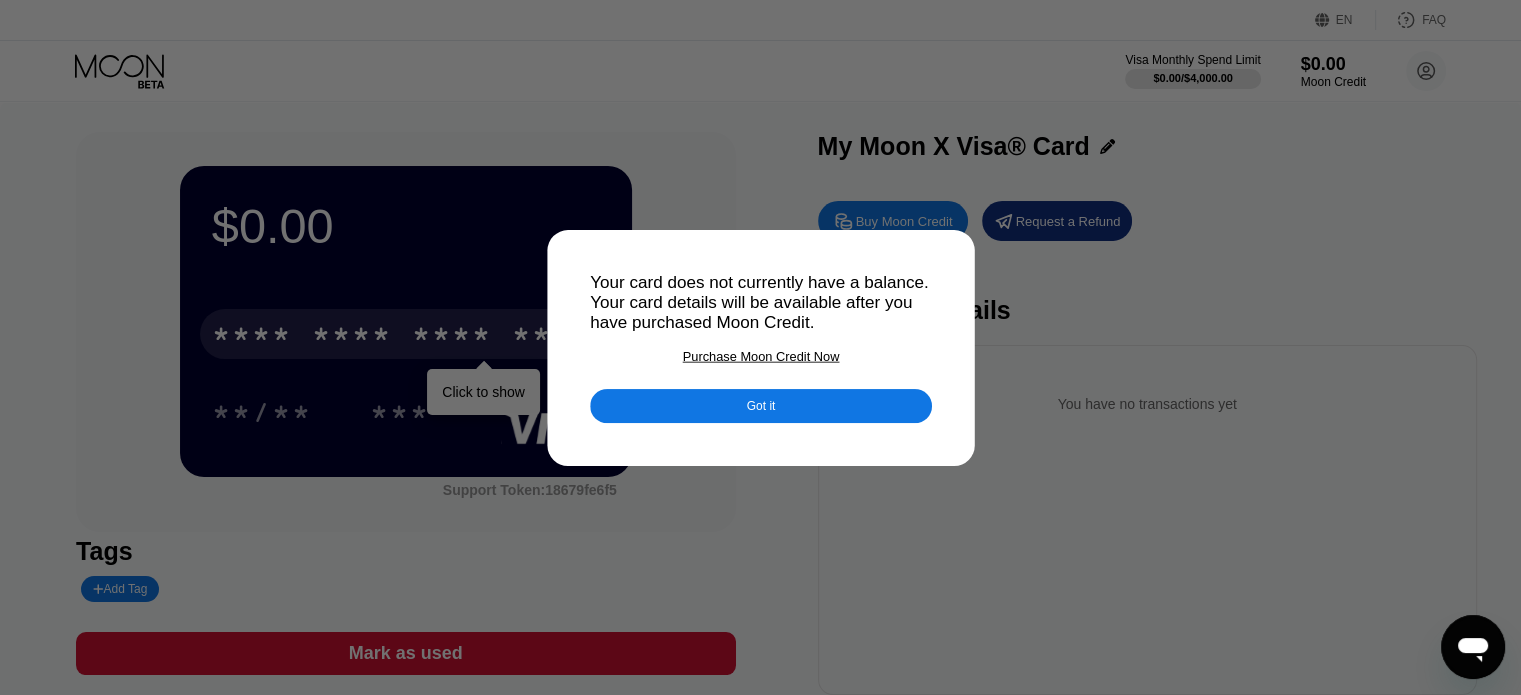 click on "Got it" at bounding box center [761, 406] 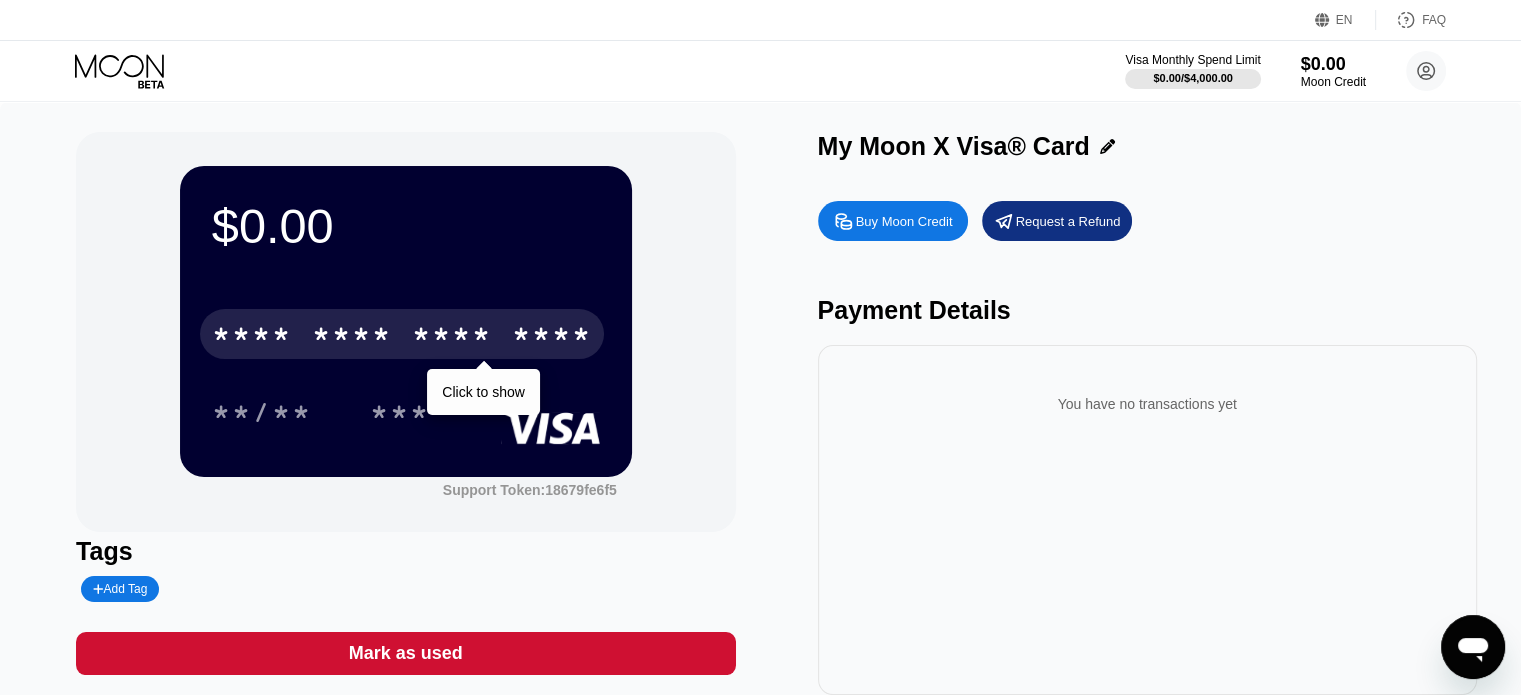click on "* * * * * * * * * * * * ****" at bounding box center (402, 334) 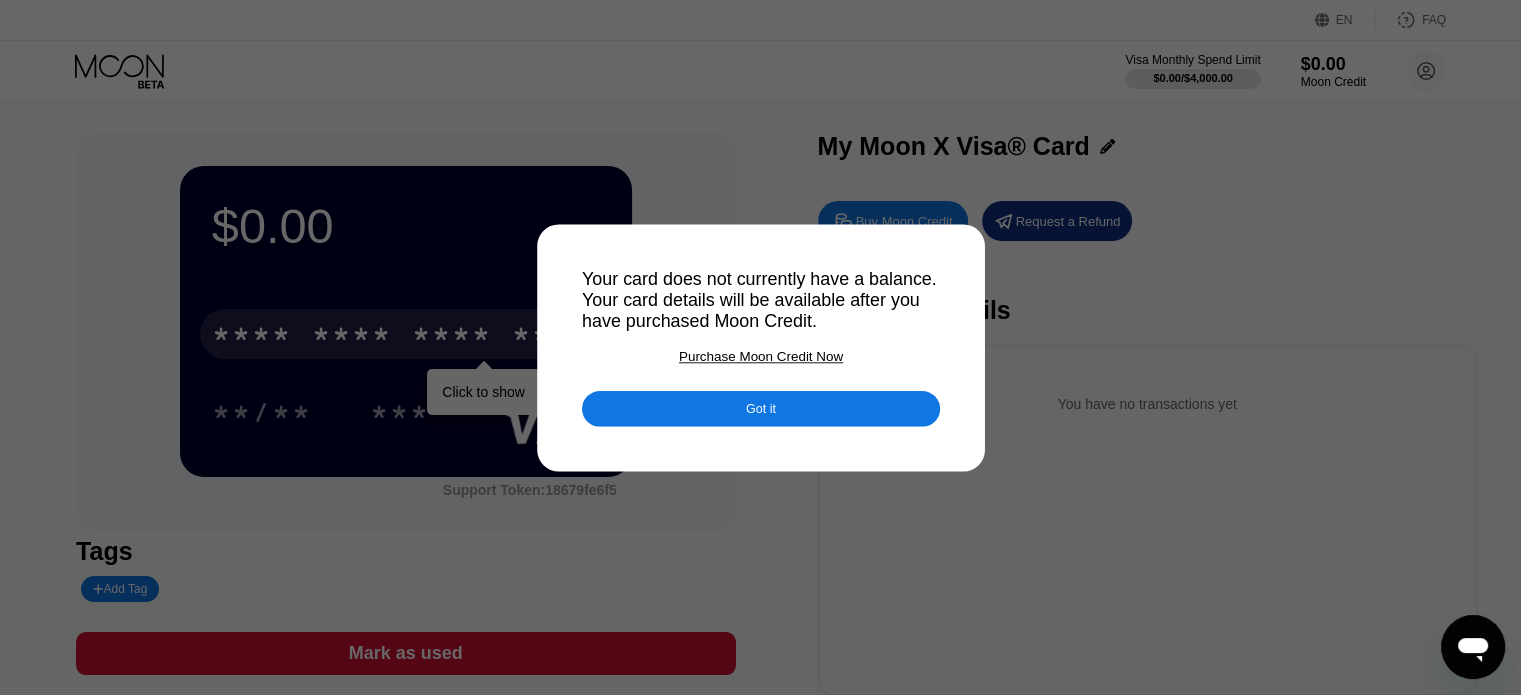 click on "Got it" at bounding box center [760, 408] 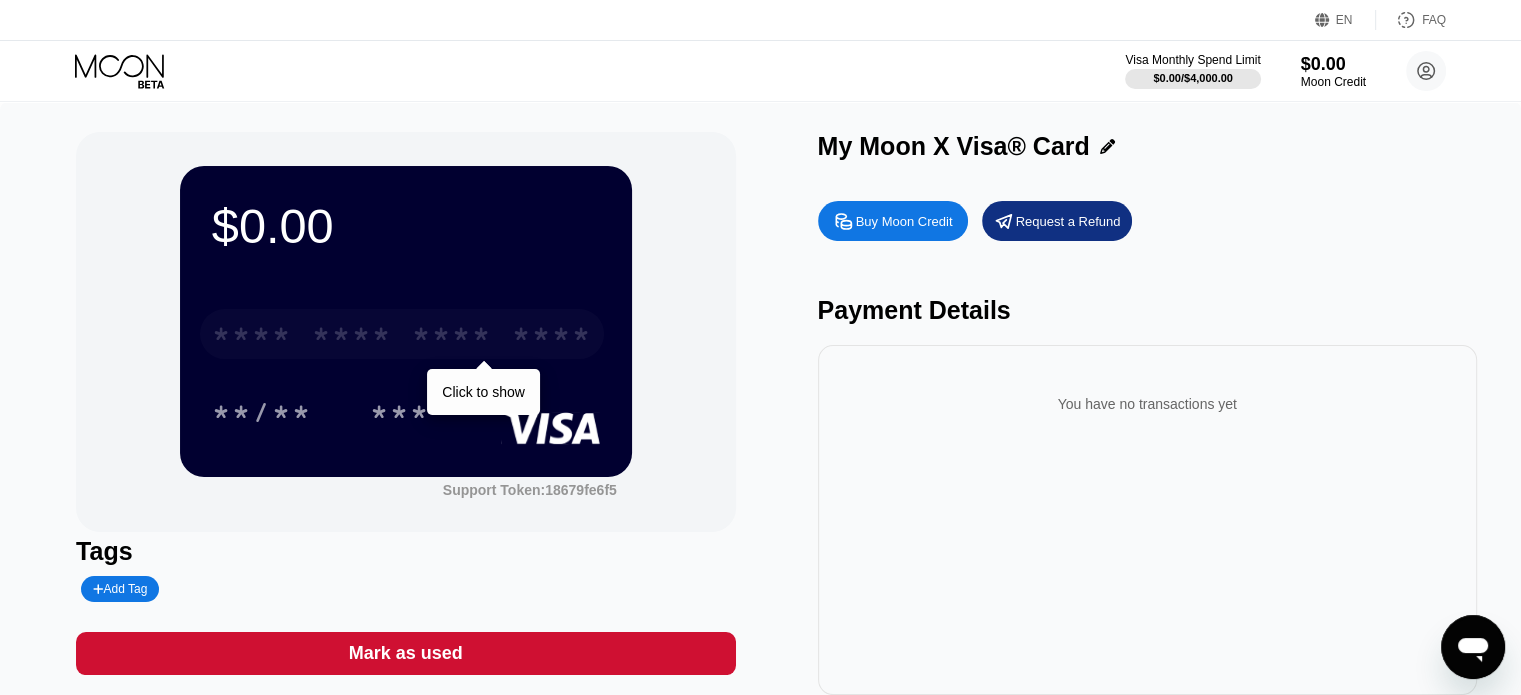click on "****" at bounding box center [552, 337] 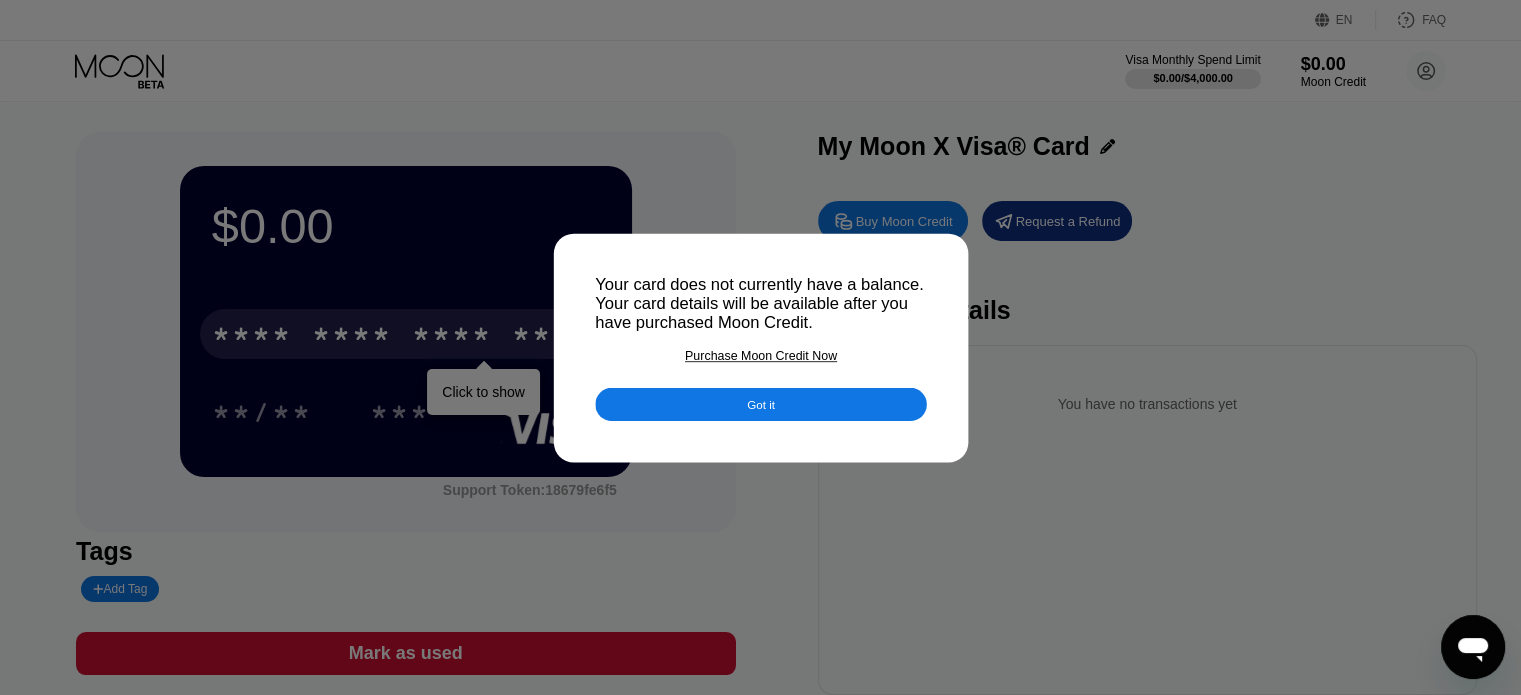 click on "Purchase Moon Credit Now" at bounding box center (760, 355) 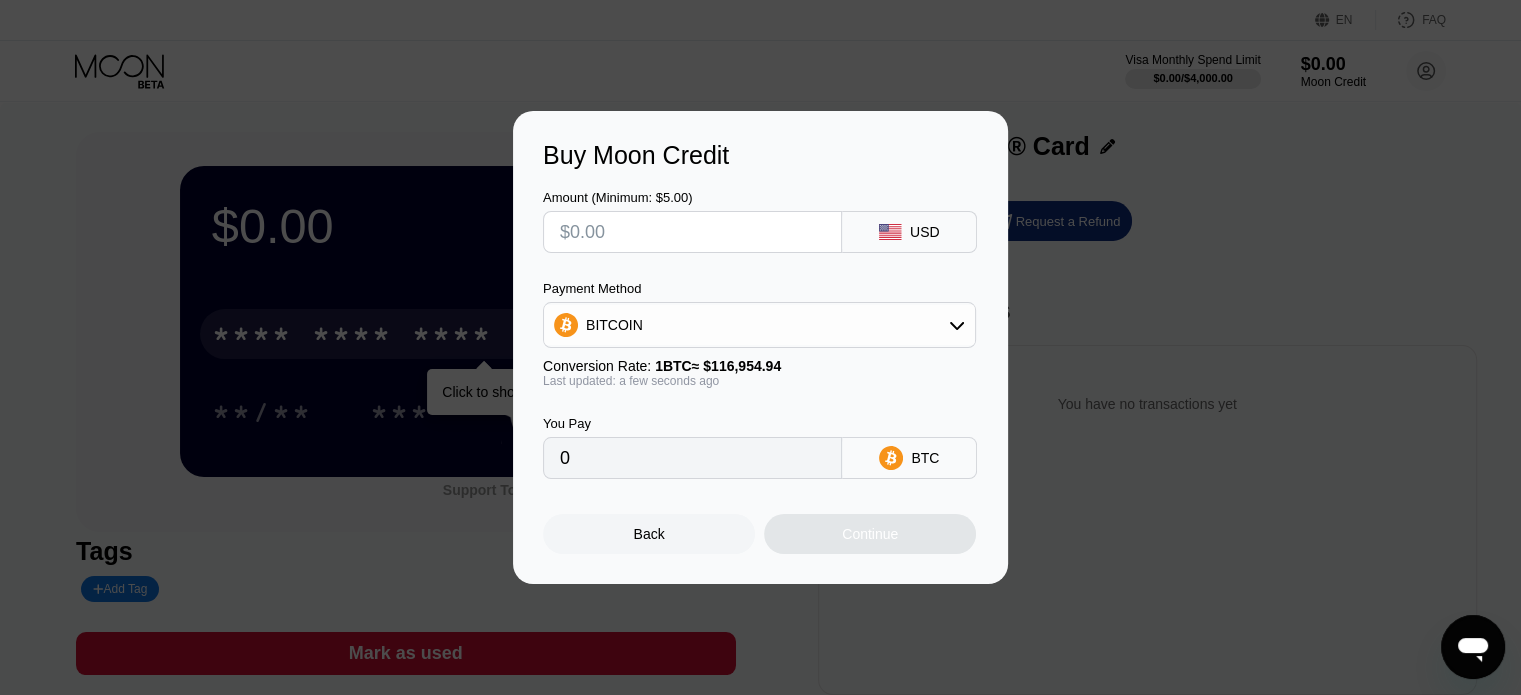 click at bounding box center [692, 232] 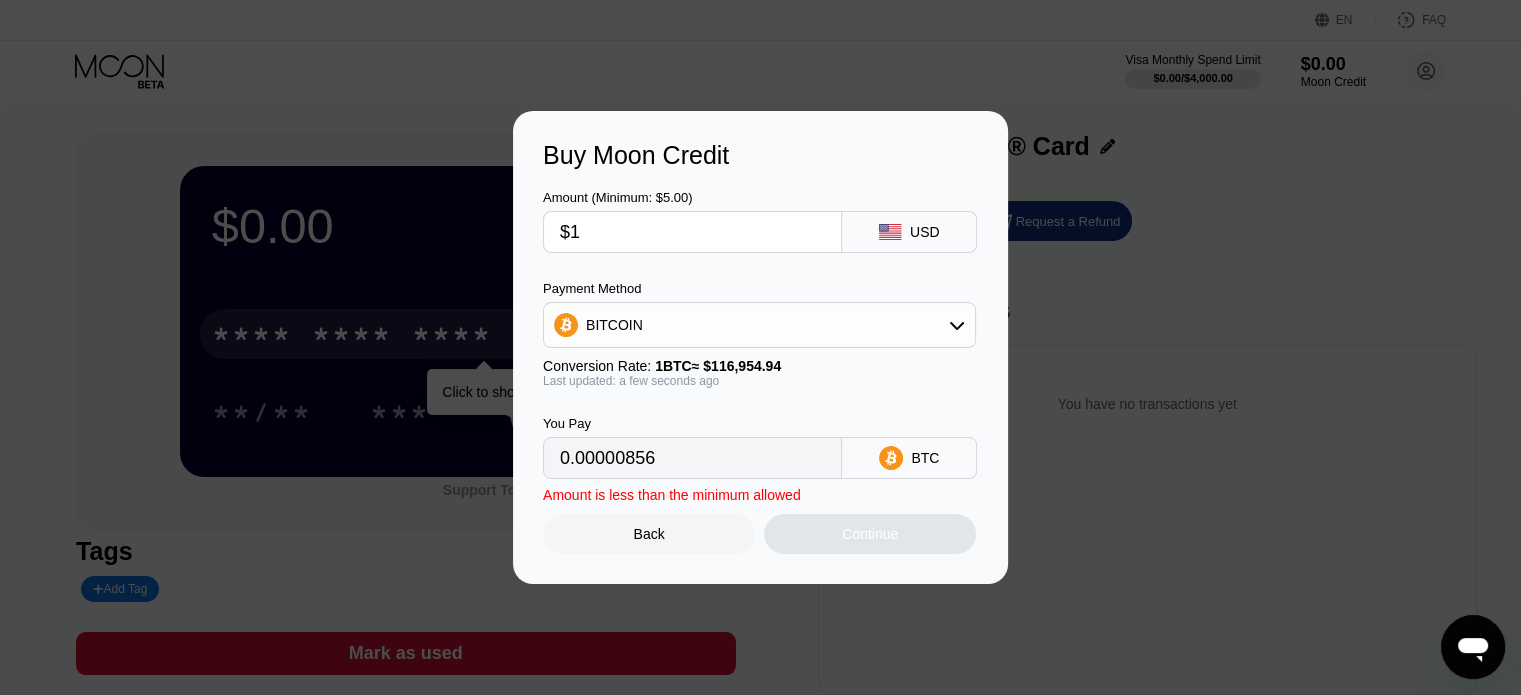 type on "0.00000856" 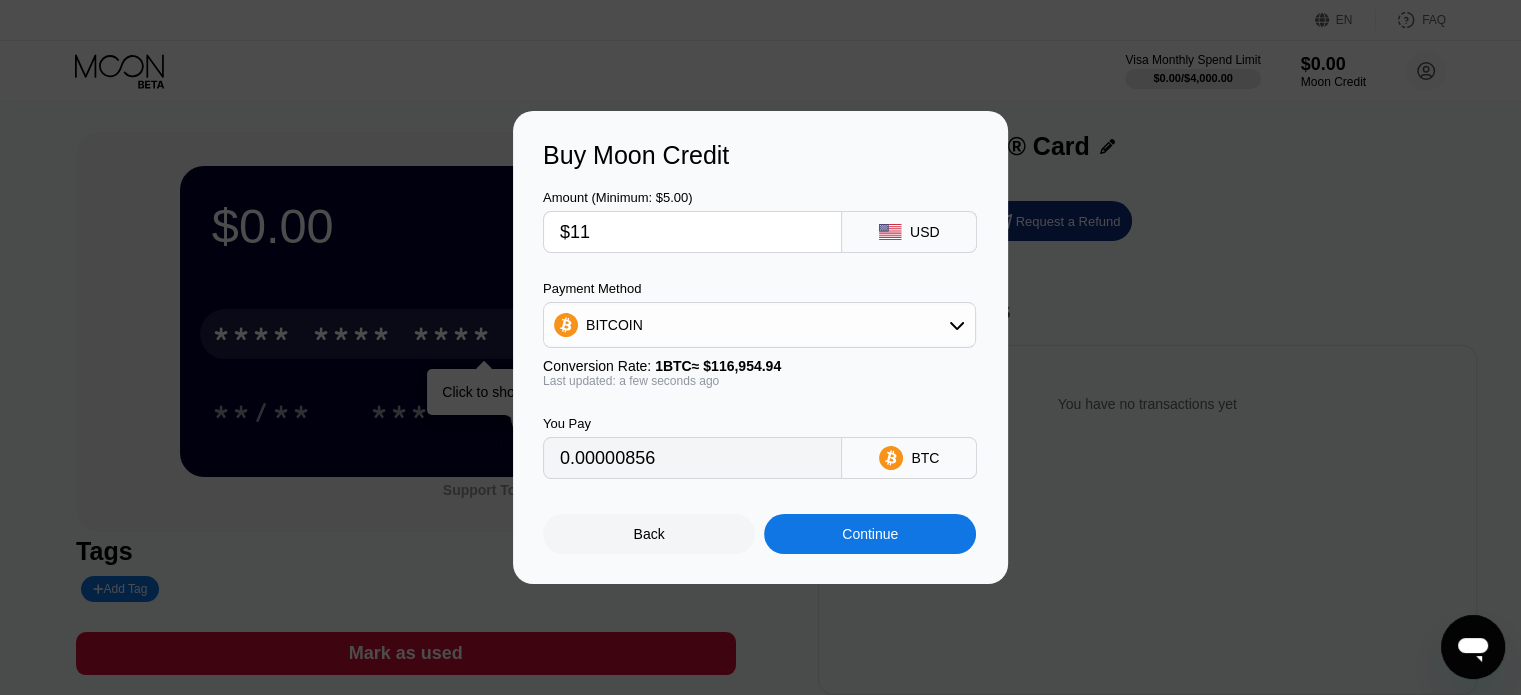 type on "0.00009406" 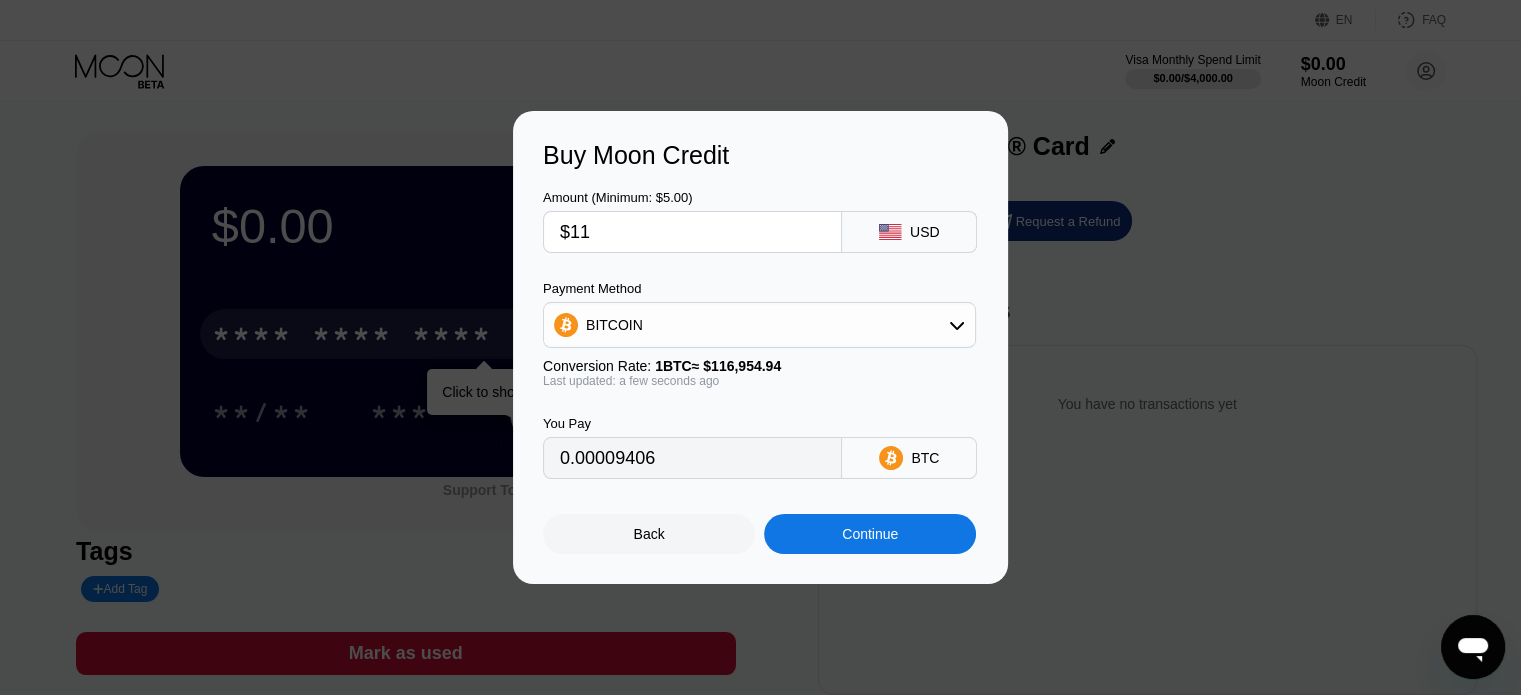 type on "$11" 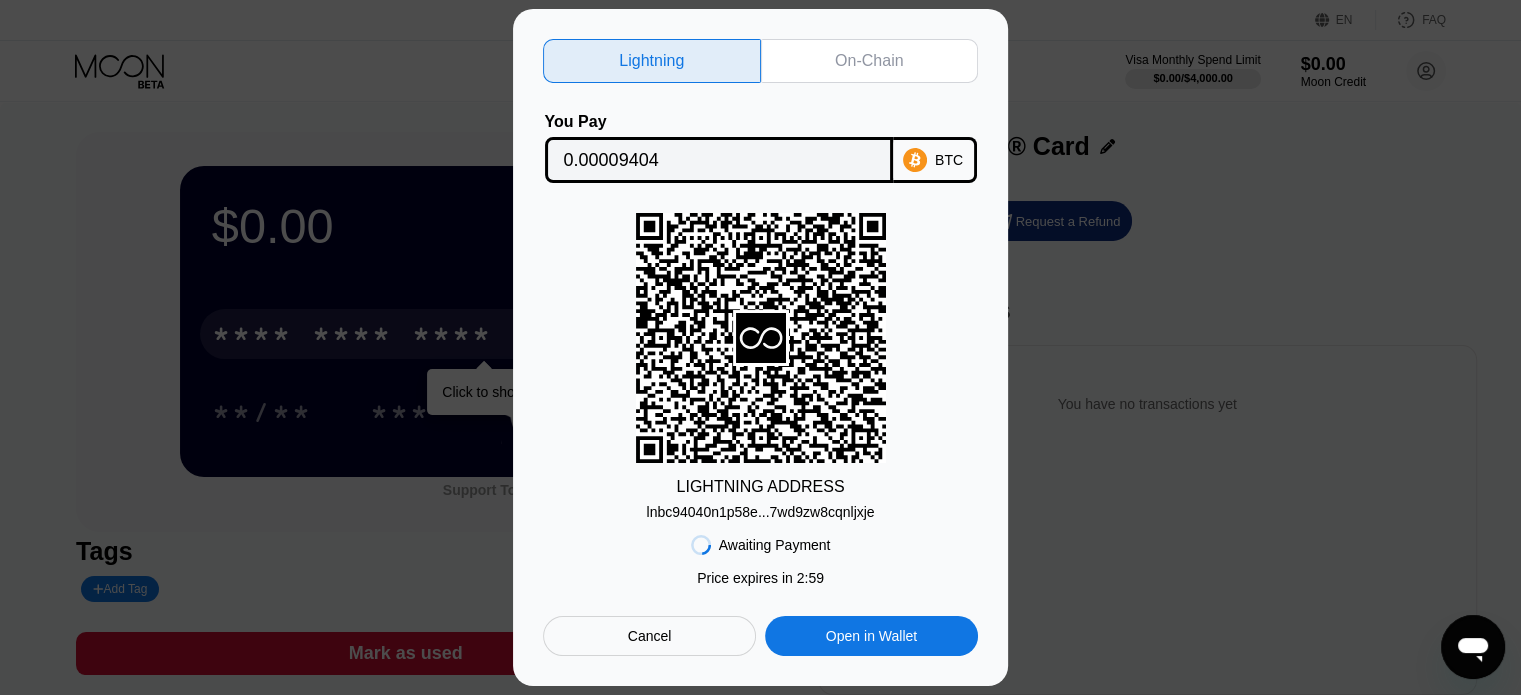 click on "LIGHTNING   ADDRESS lnbc94040n1p58e...7wd9zw8cqnljxje" at bounding box center (760, 366) 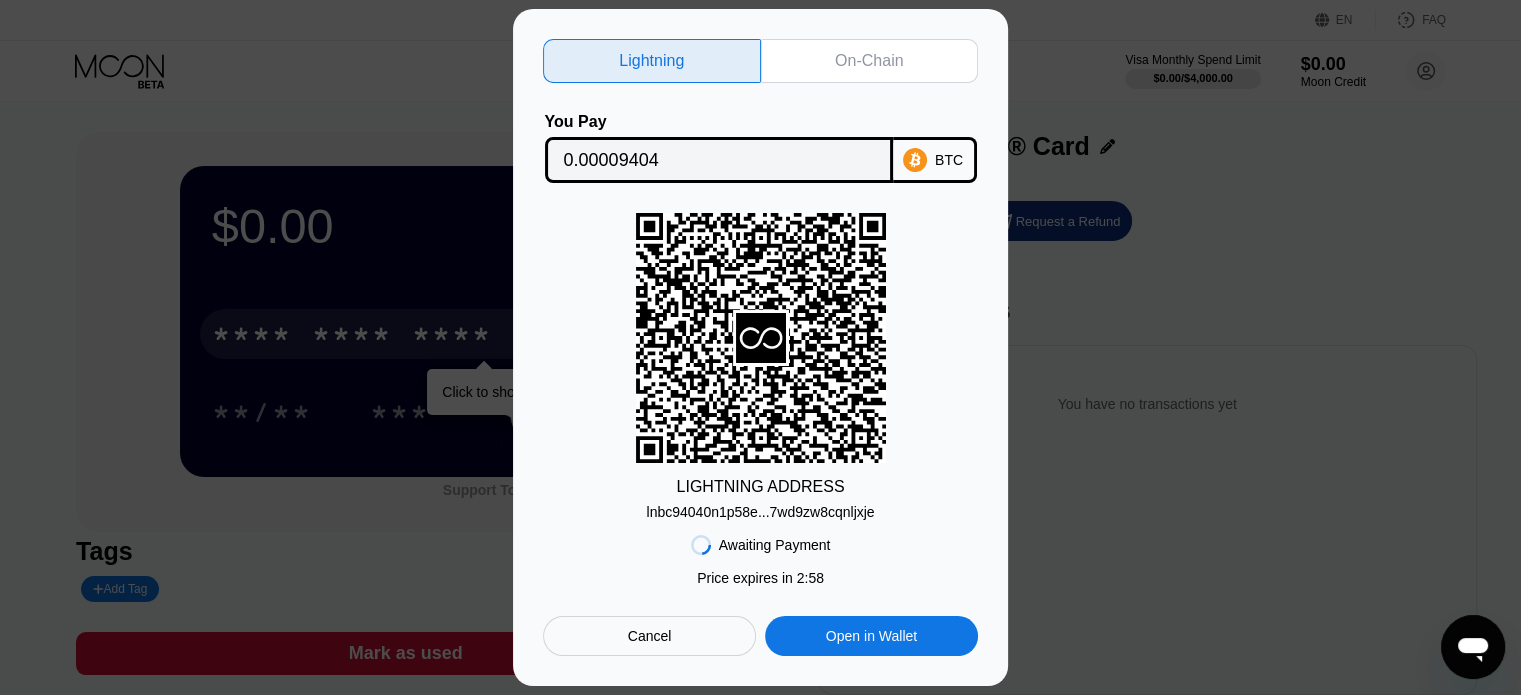 click on "On-Chain" at bounding box center [870, 61] 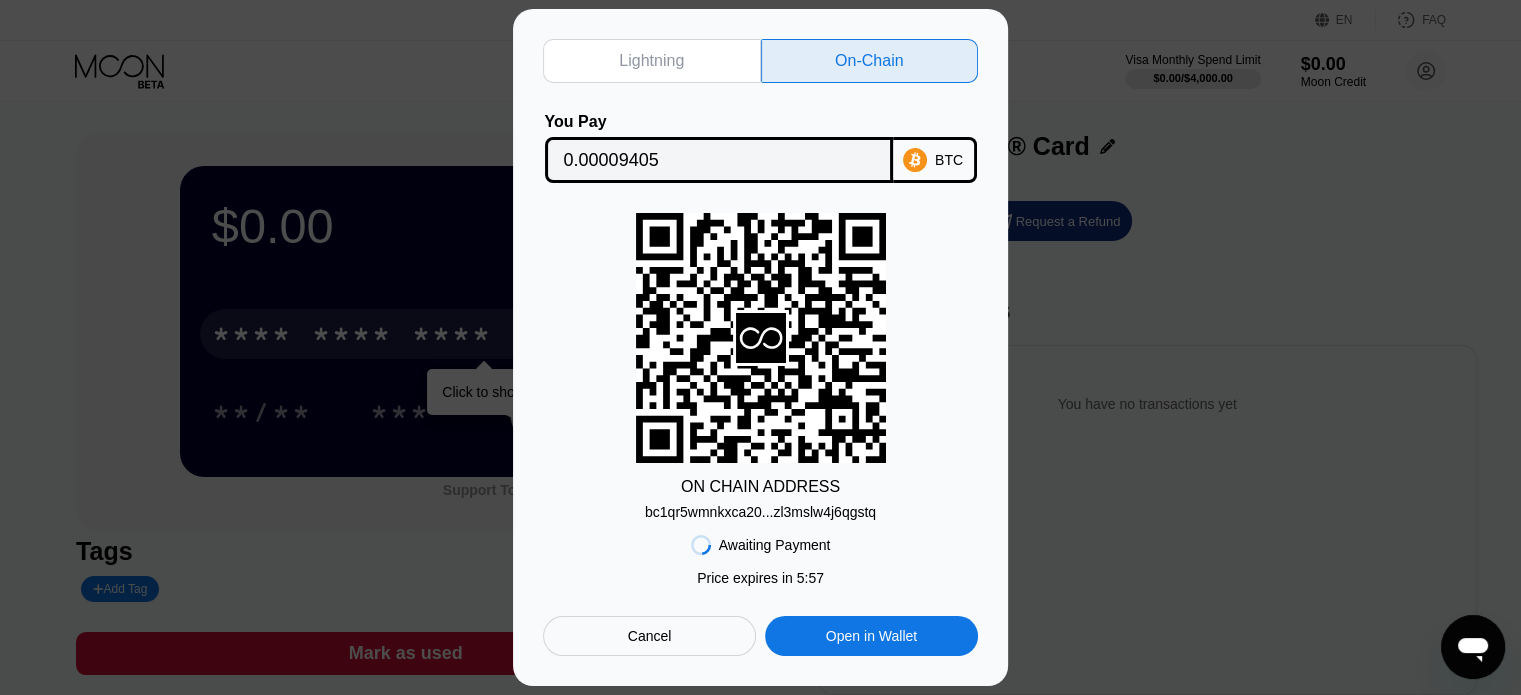 drag, startPoint x: 771, startPoint y: 350, endPoint x: 894, endPoint y: 347, distance: 123.03658 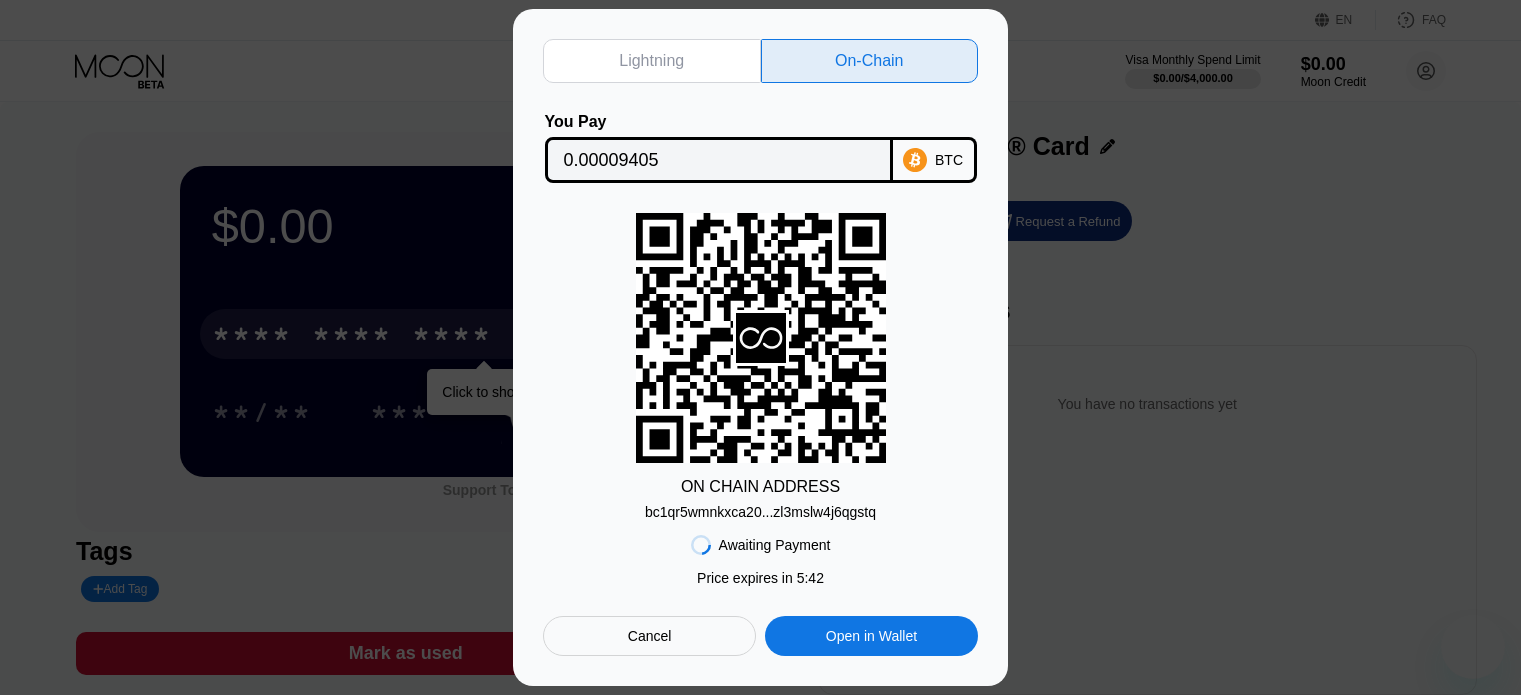 scroll, scrollTop: 0, scrollLeft: 0, axis: both 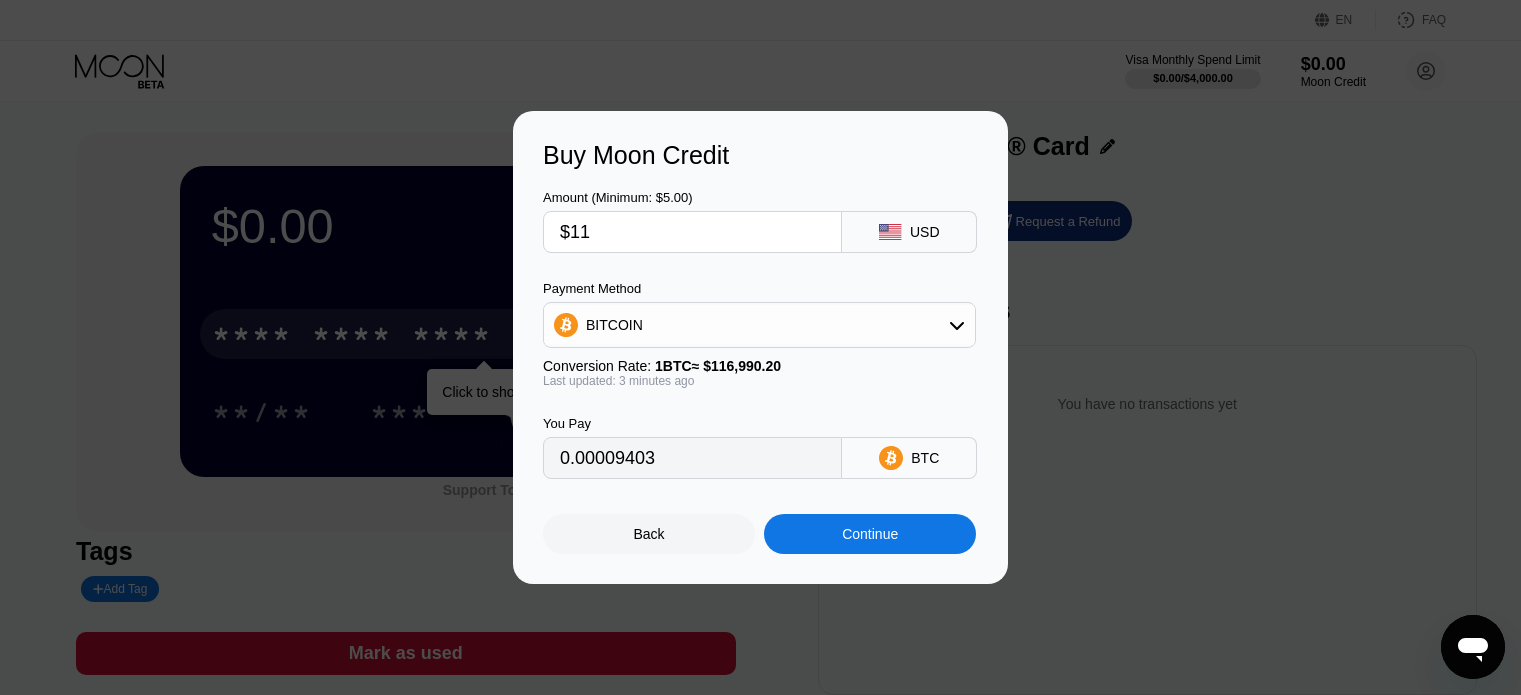 type on "0.00009407" 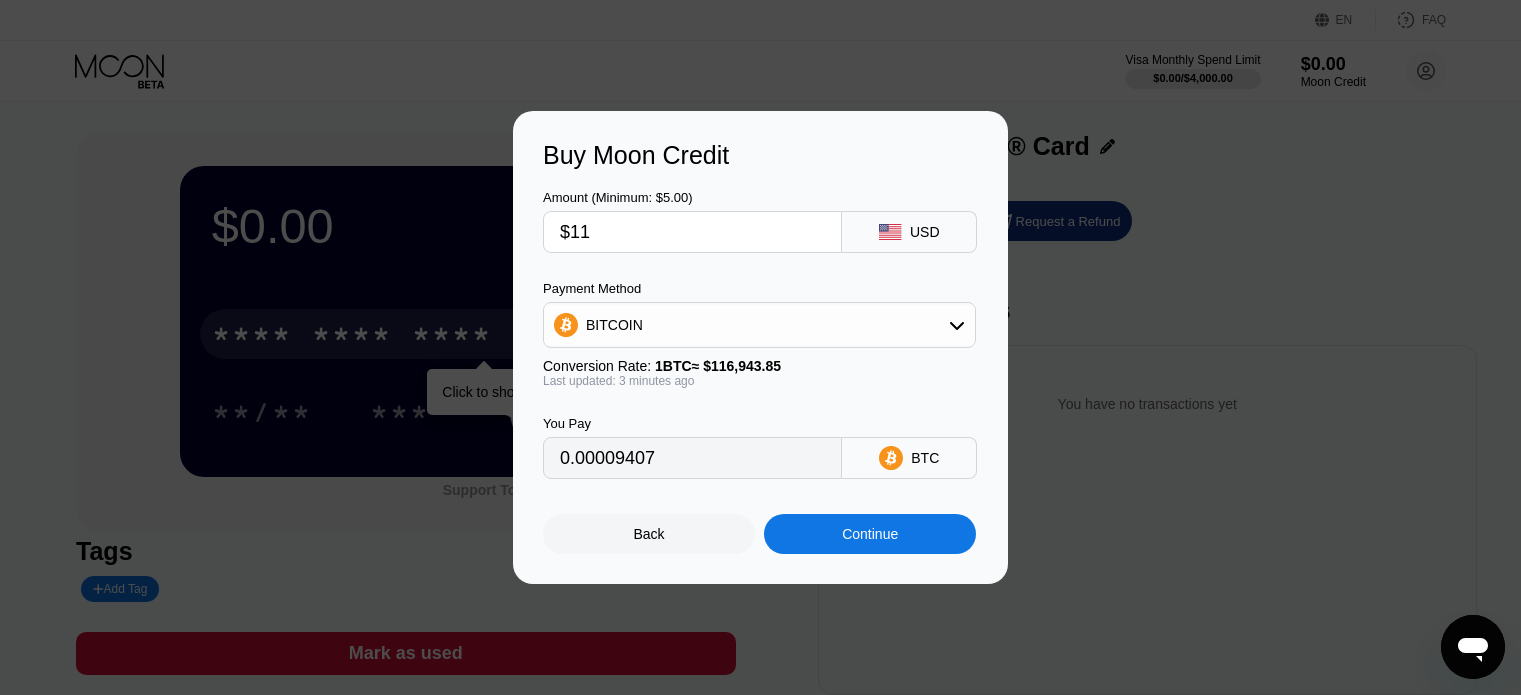 scroll, scrollTop: 0, scrollLeft: 0, axis: both 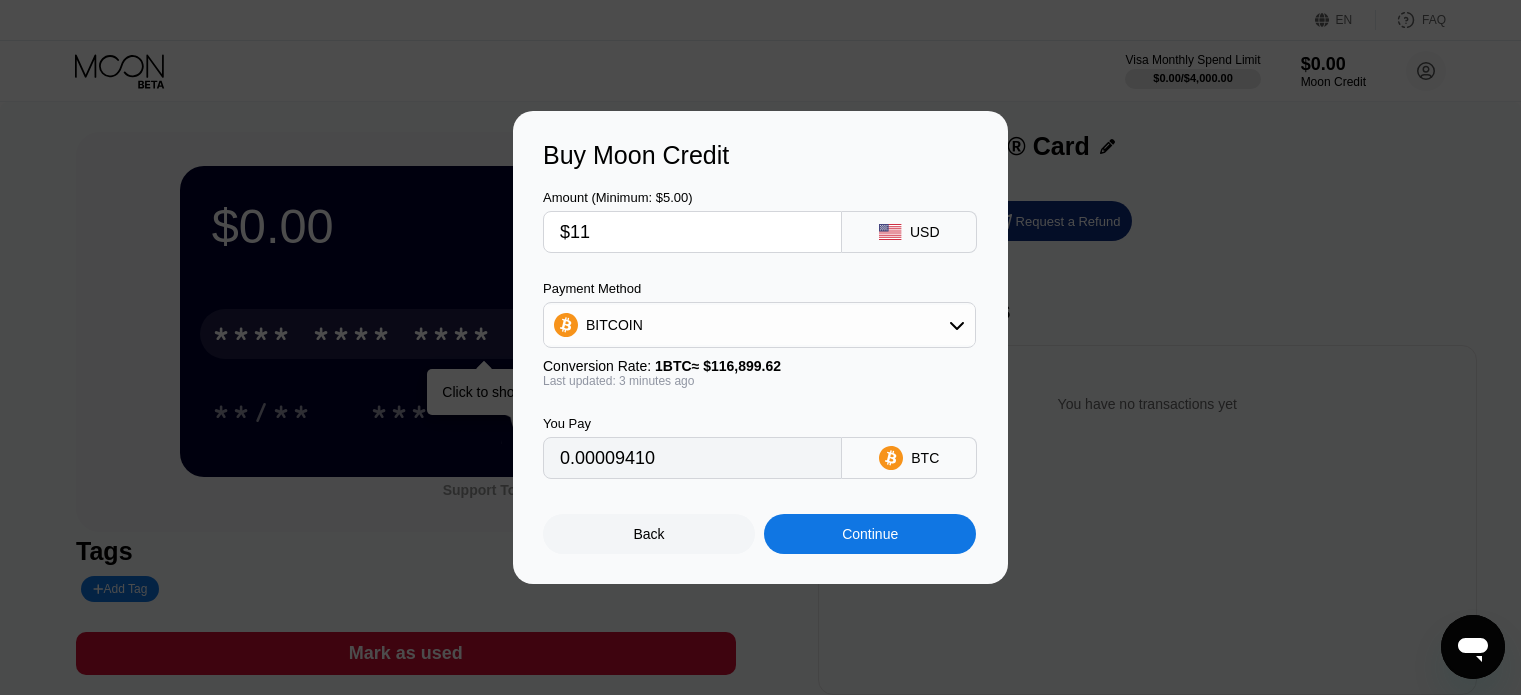type on "0.00009406" 